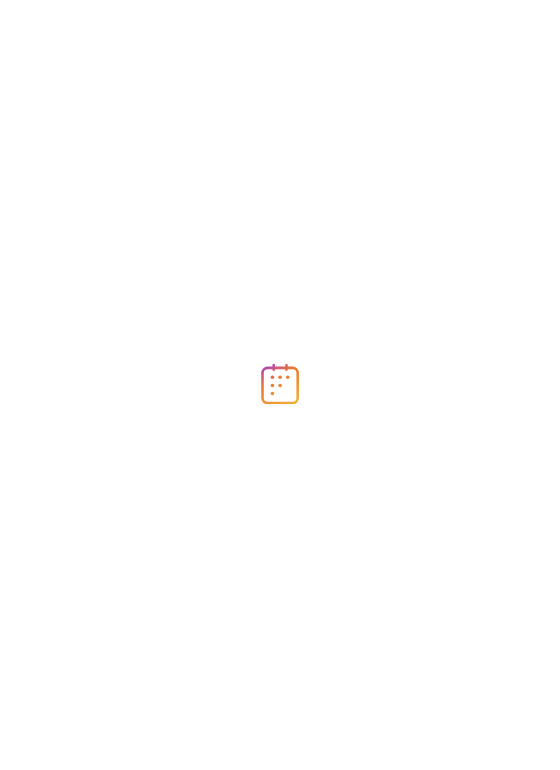 scroll, scrollTop: 0, scrollLeft: 0, axis: both 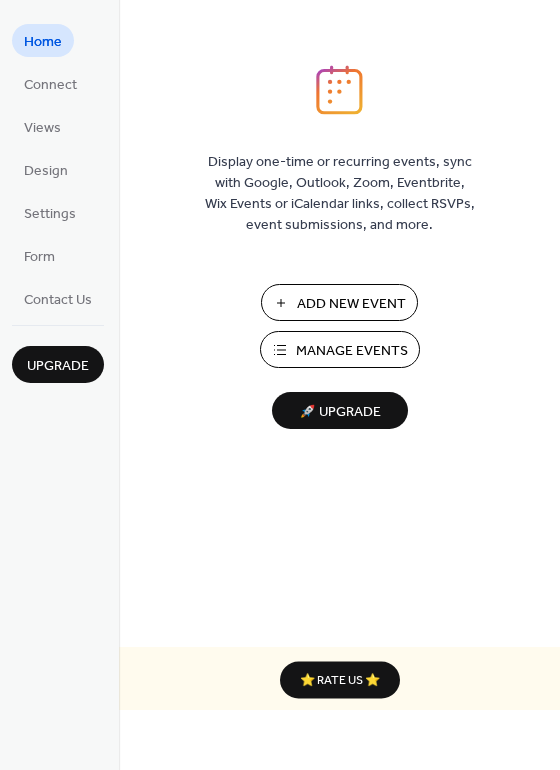 click on "Manage Events" at bounding box center [352, 351] 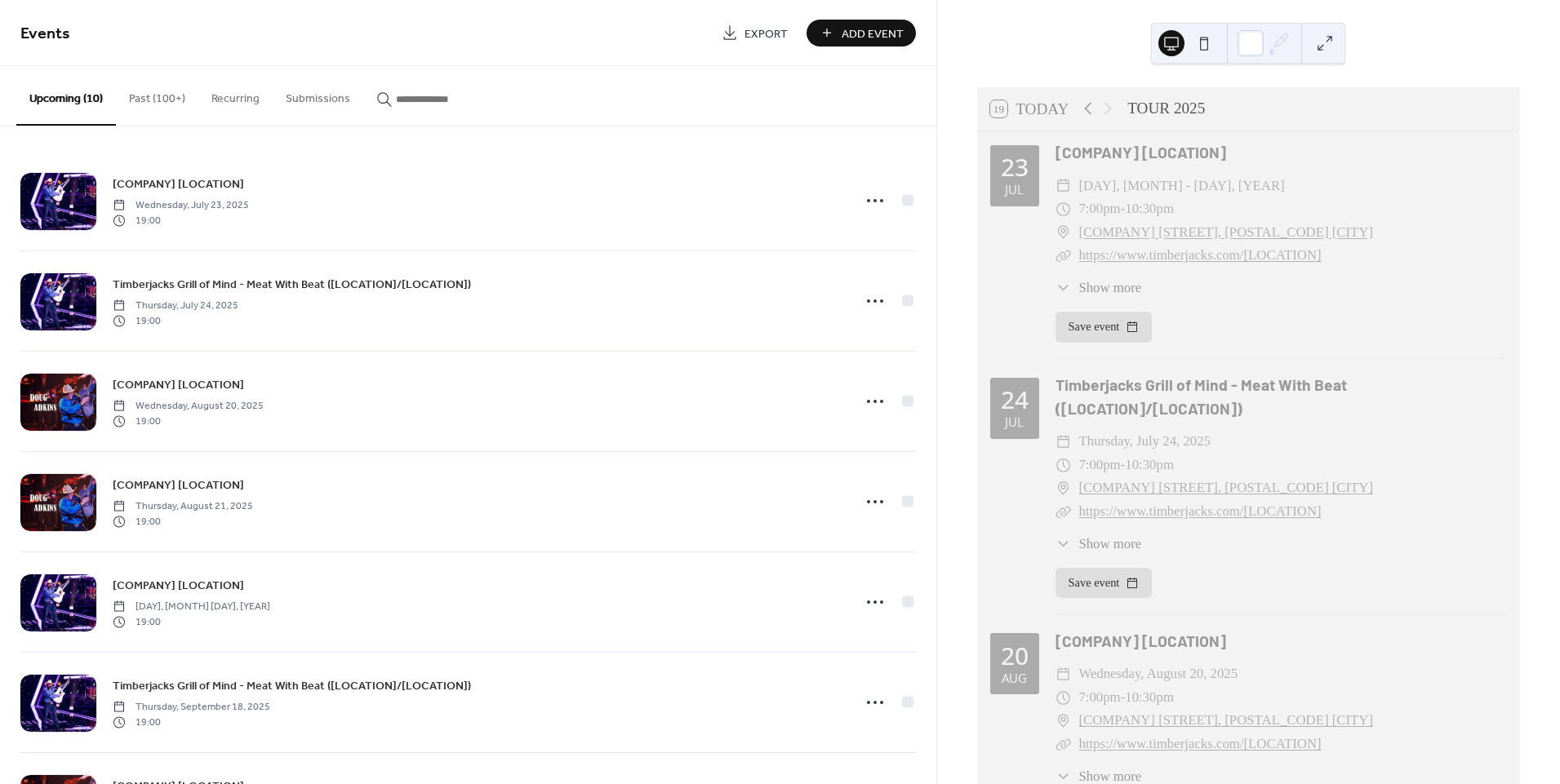 scroll, scrollTop: 0, scrollLeft: 0, axis: both 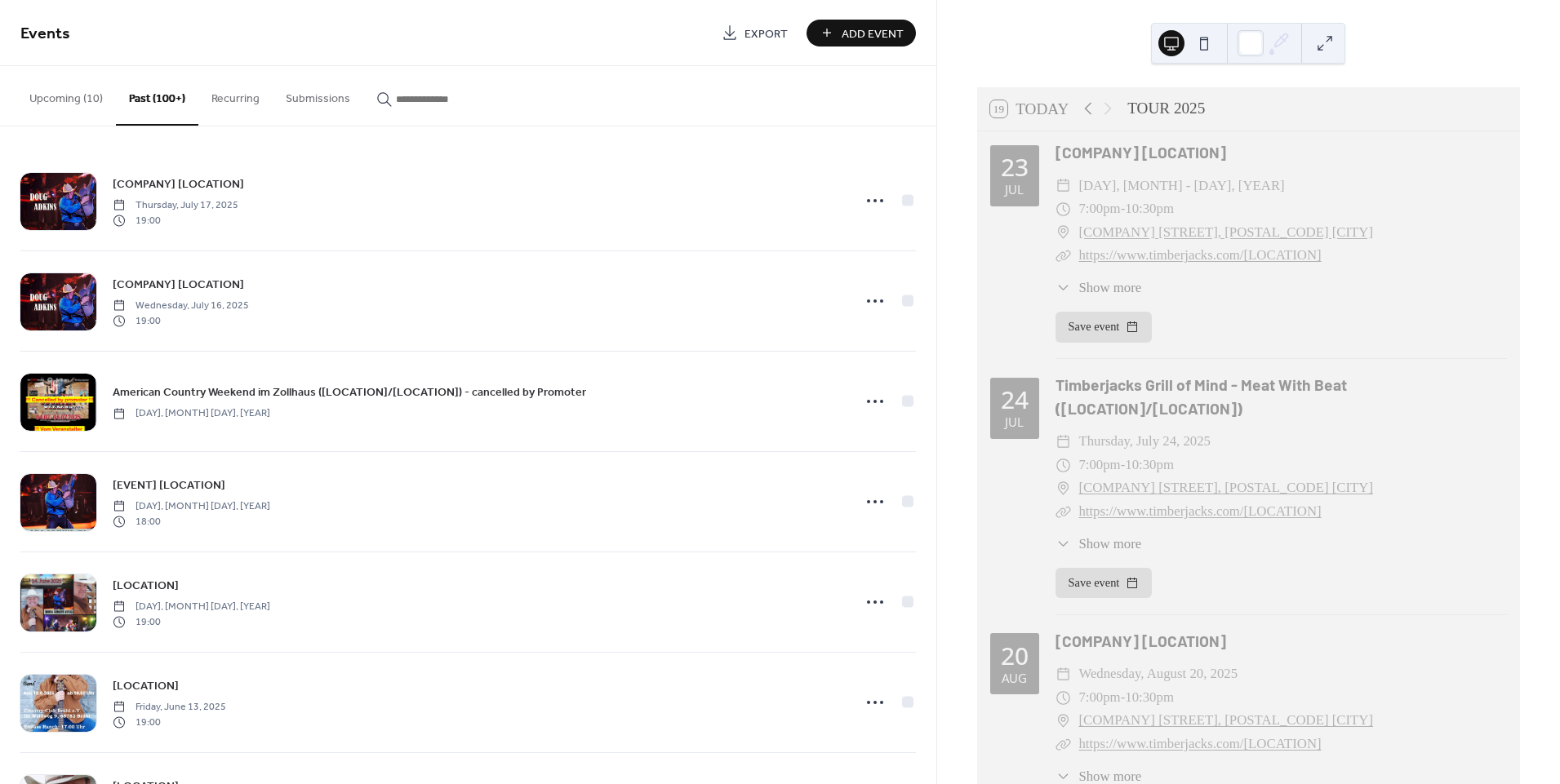 click at bounding box center [445, 99] 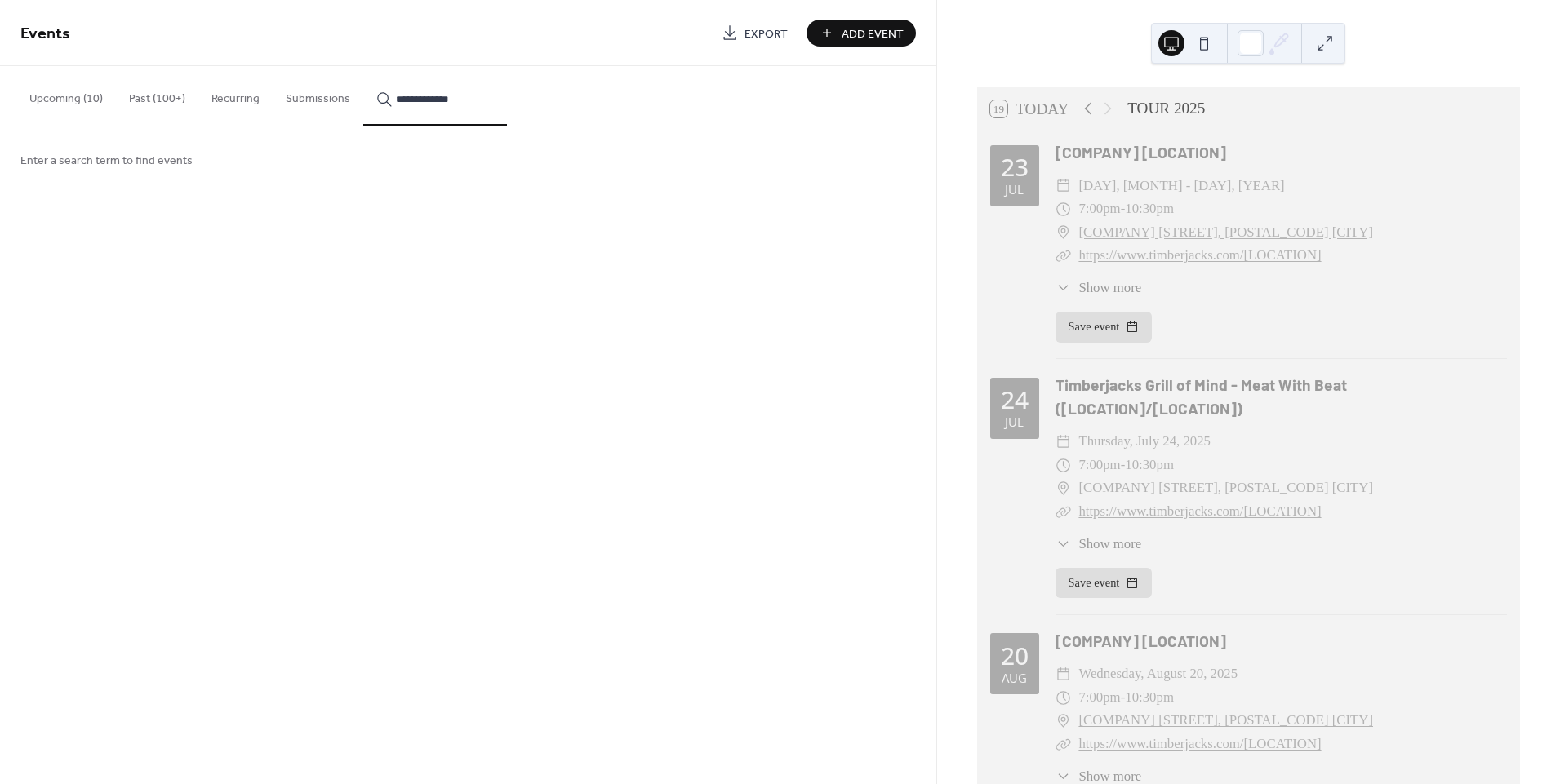 type on "**********" 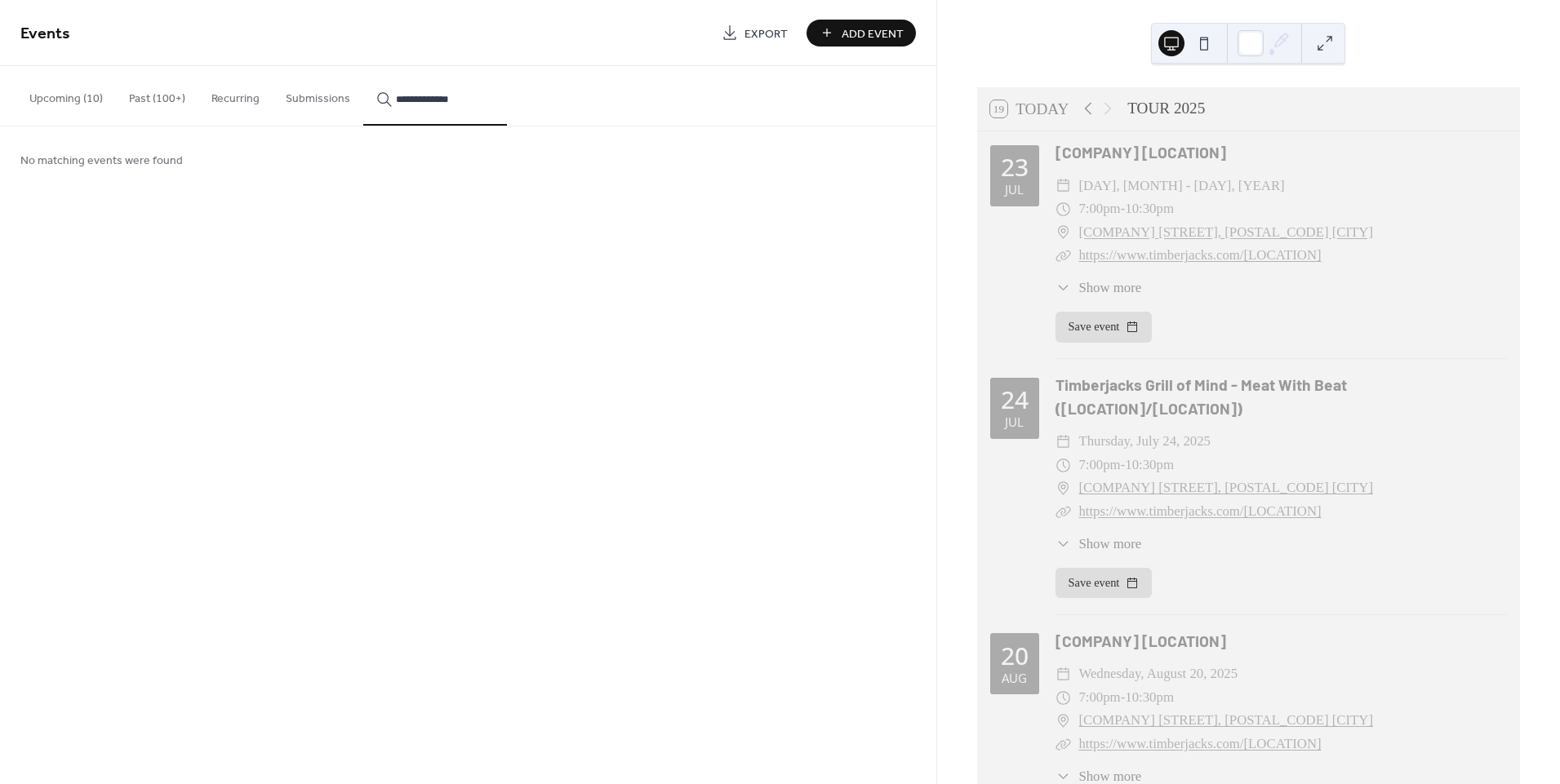 click on "**********" at bounding box center (435, 95) 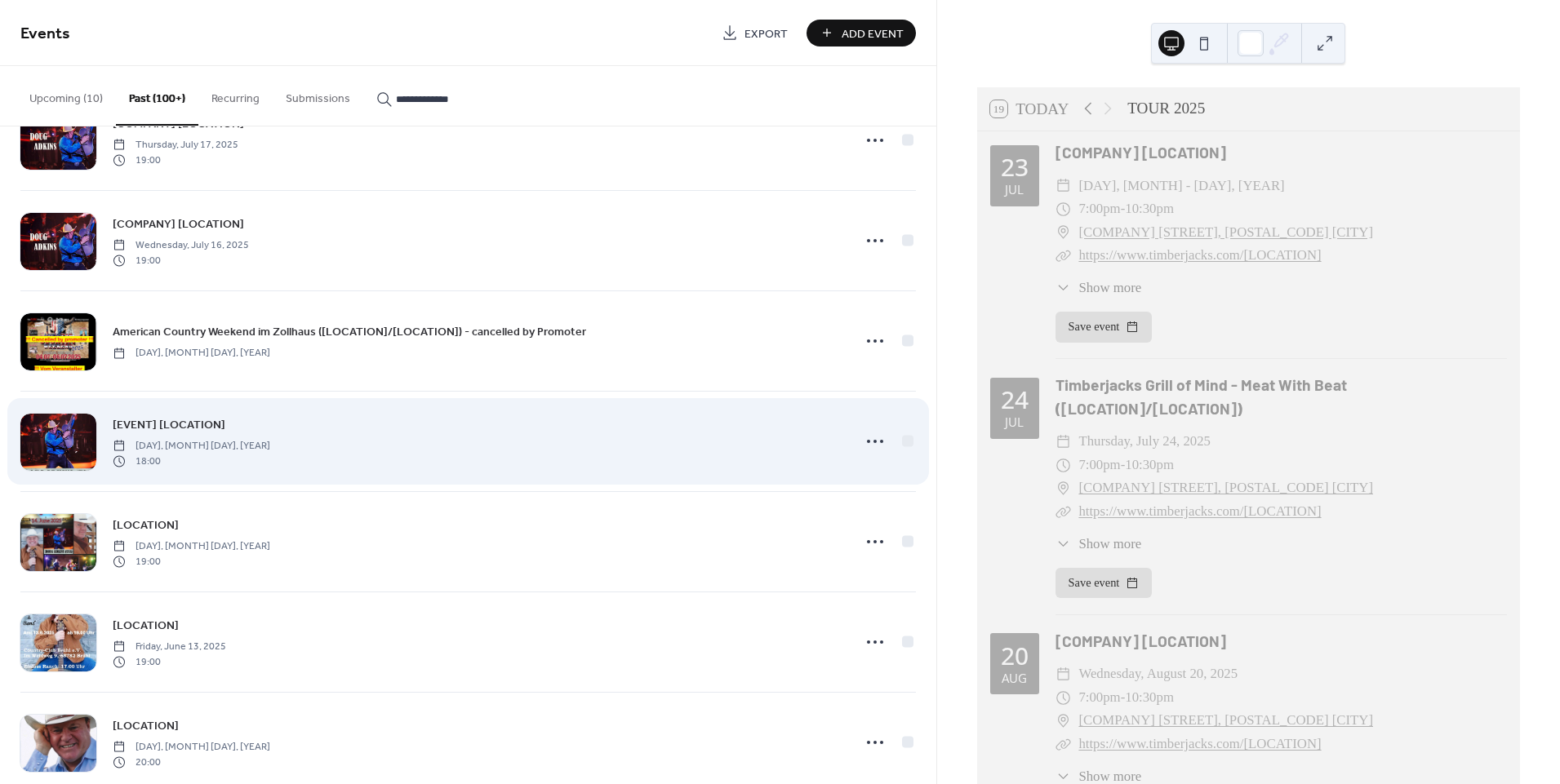 scroll, scrollTop: 0, scrollLeft: 0, axis: both 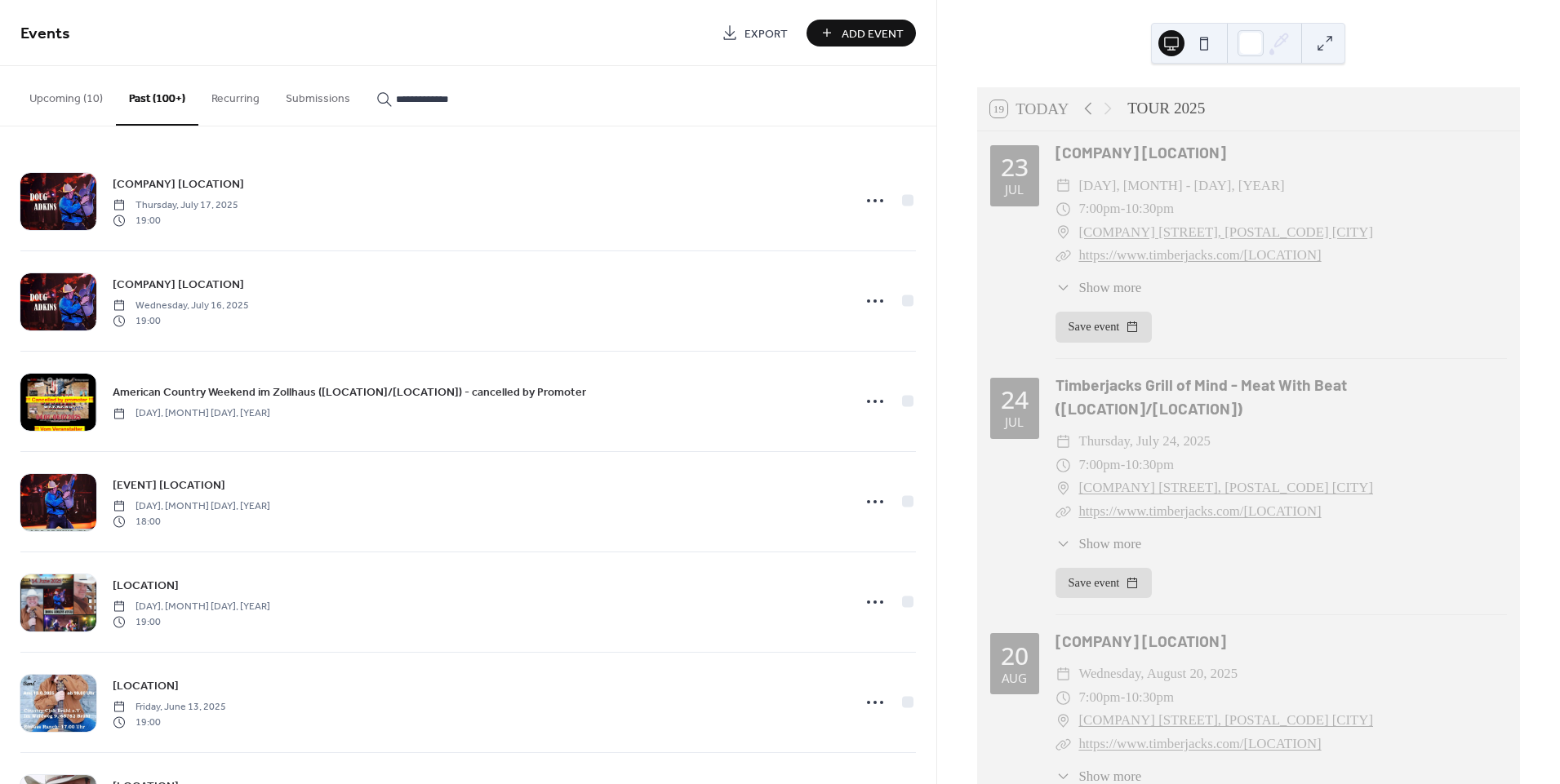 click on "Add Event" at bounding box center (873, 33) 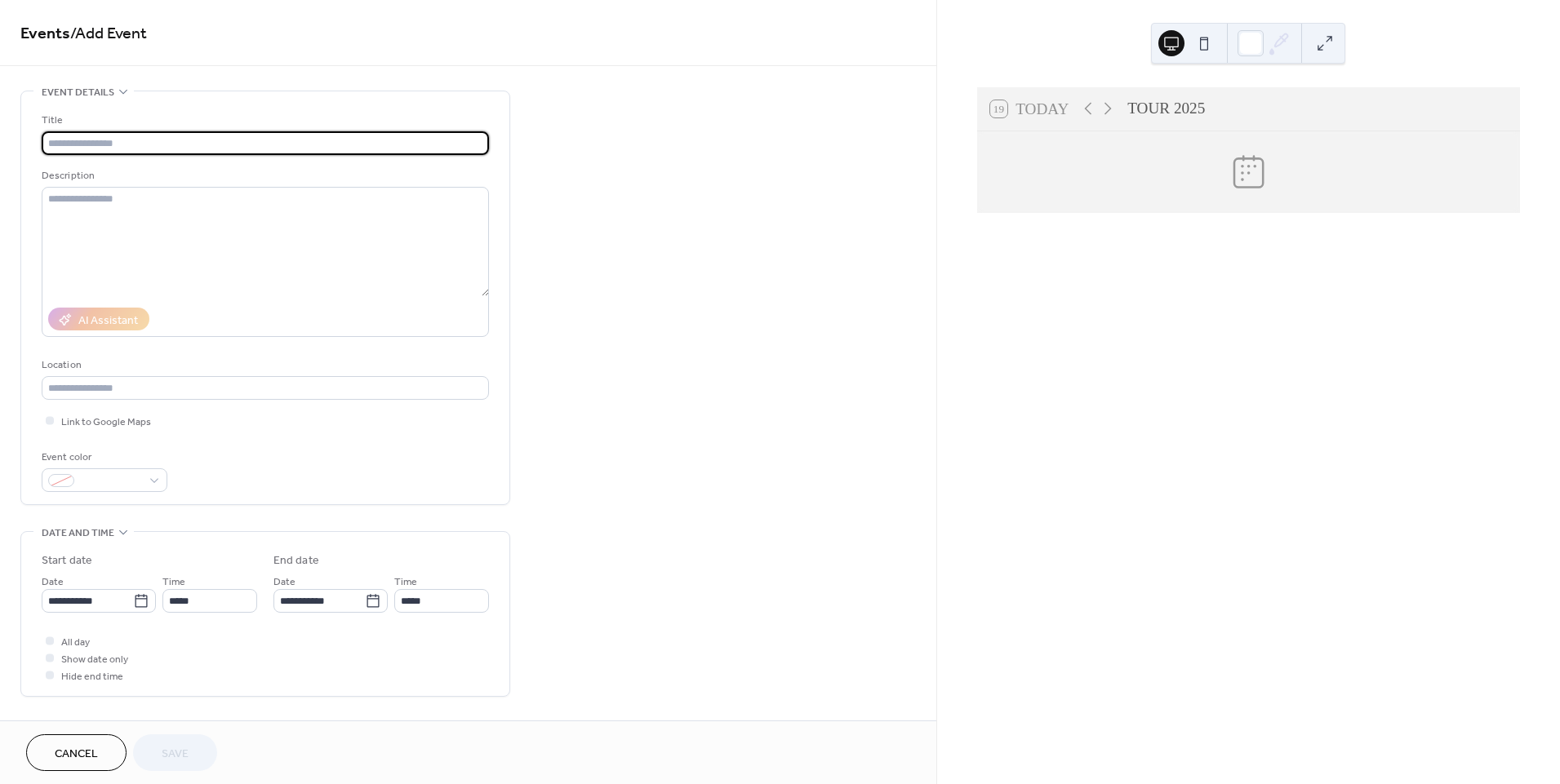 scroll, scrollTop: 0, scrollLeft: 0, axis: both 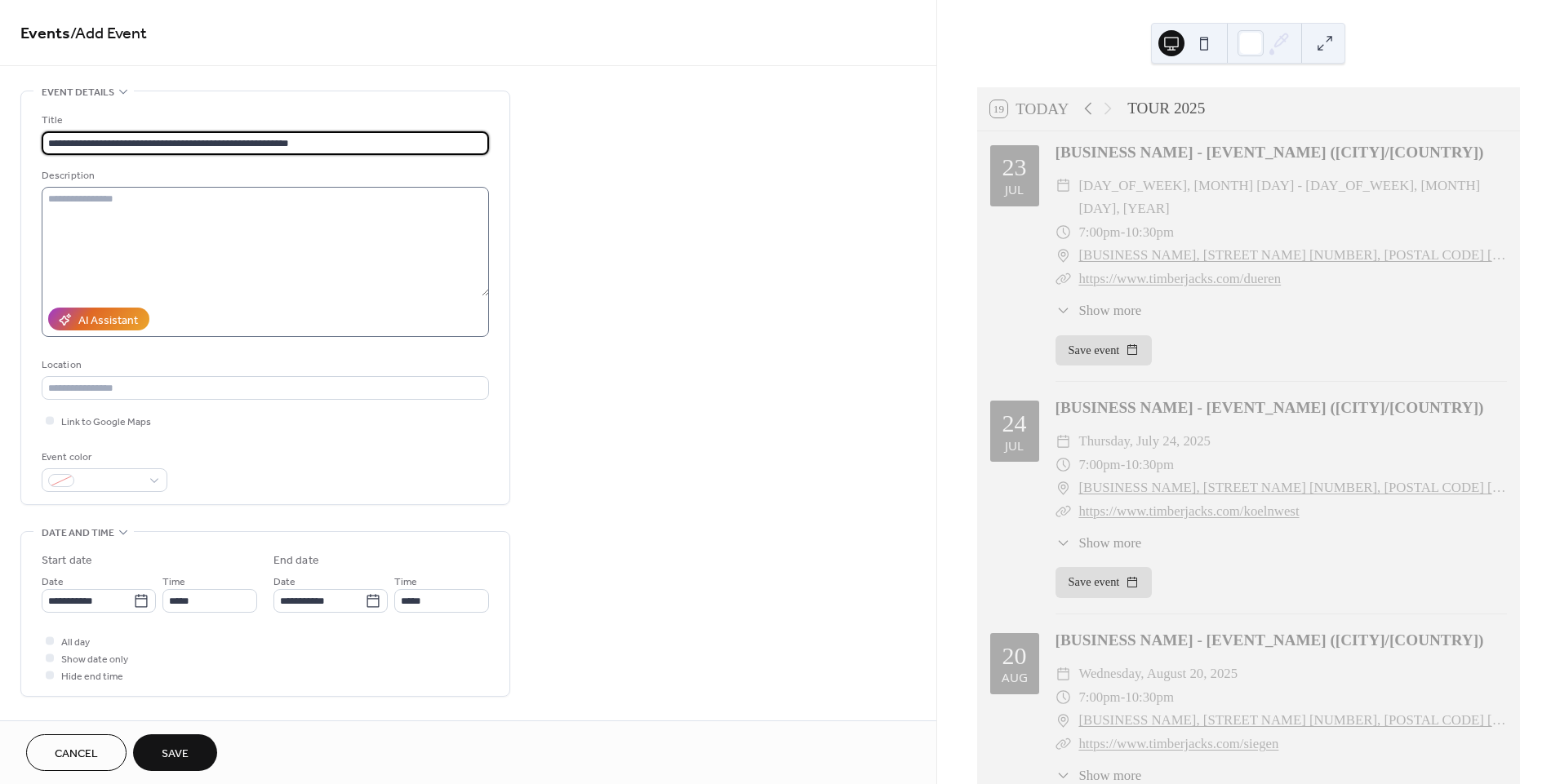 type on "**********" 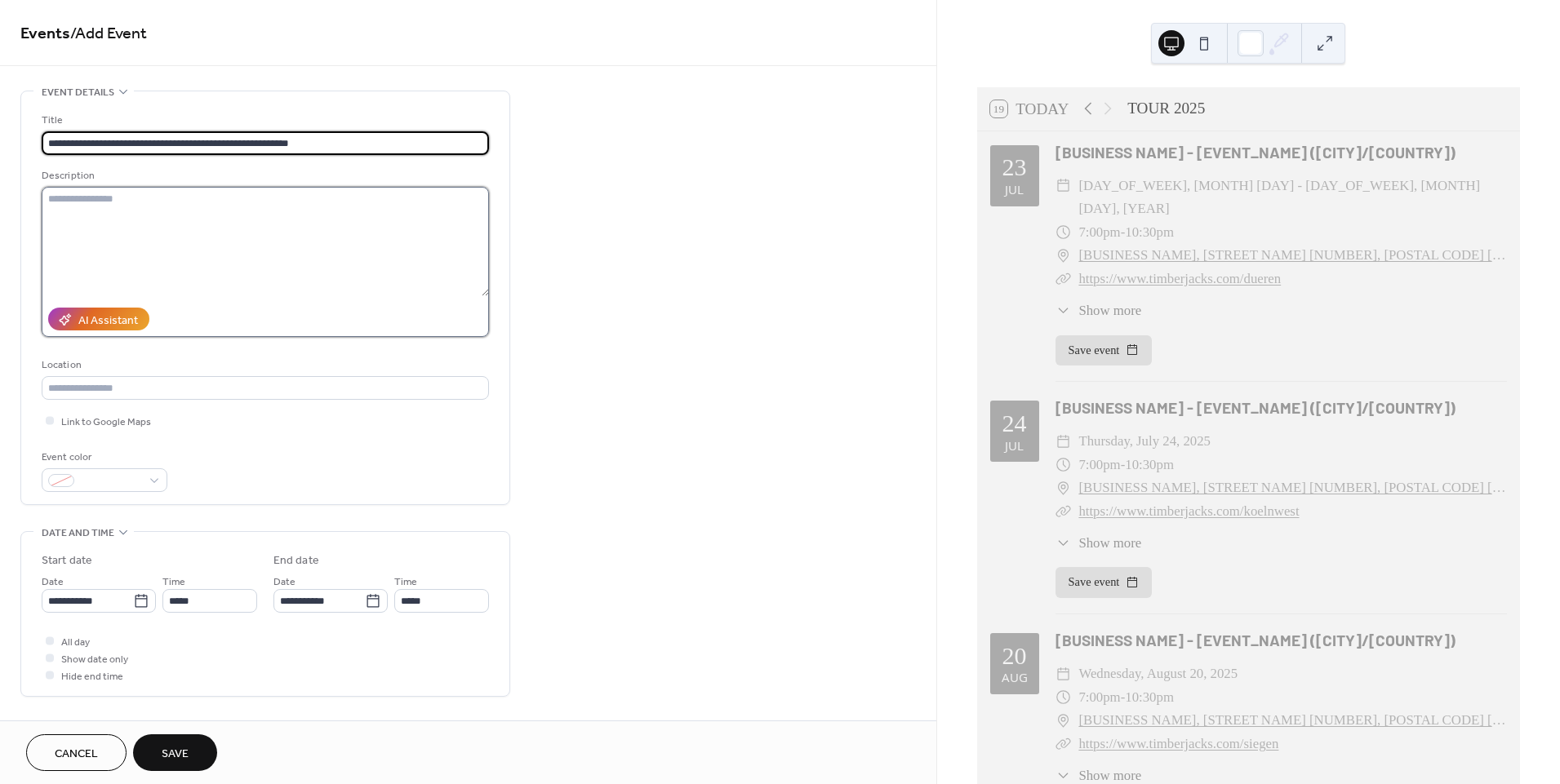 click at bounding box center (265, 241) 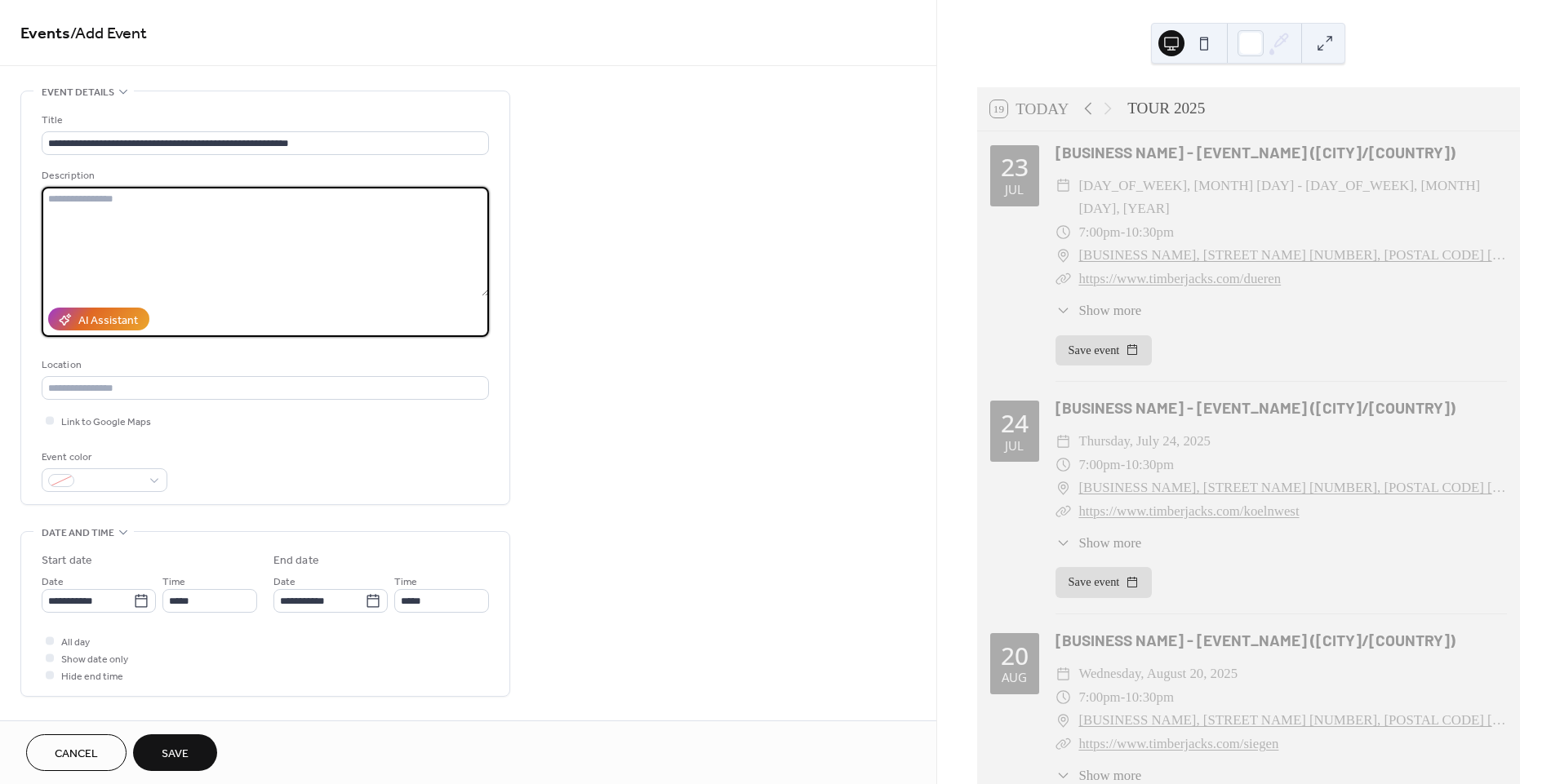 paste on "**********" 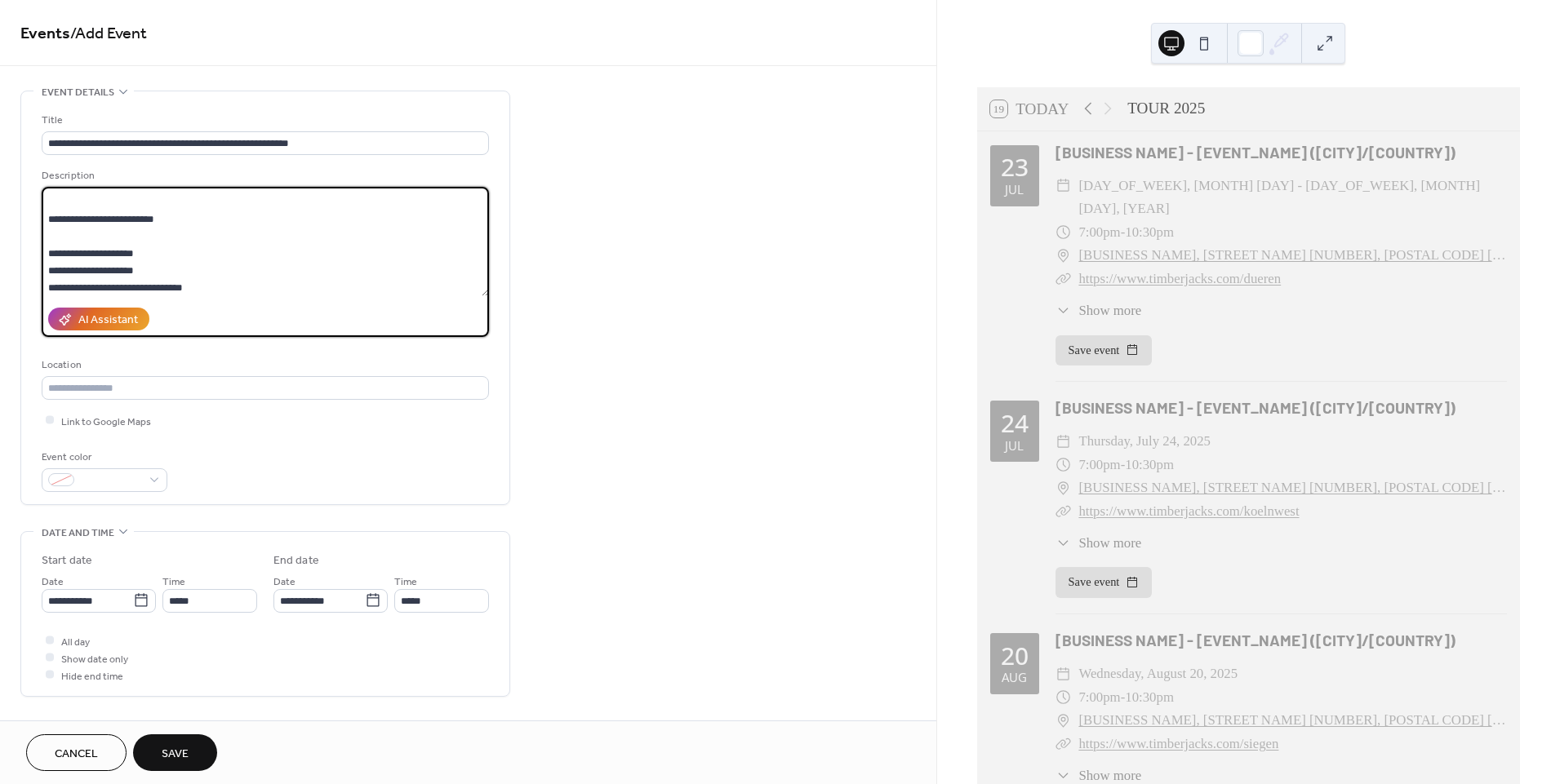 scroll, scrollTop: 0, scrollLeft: 0, axis: both 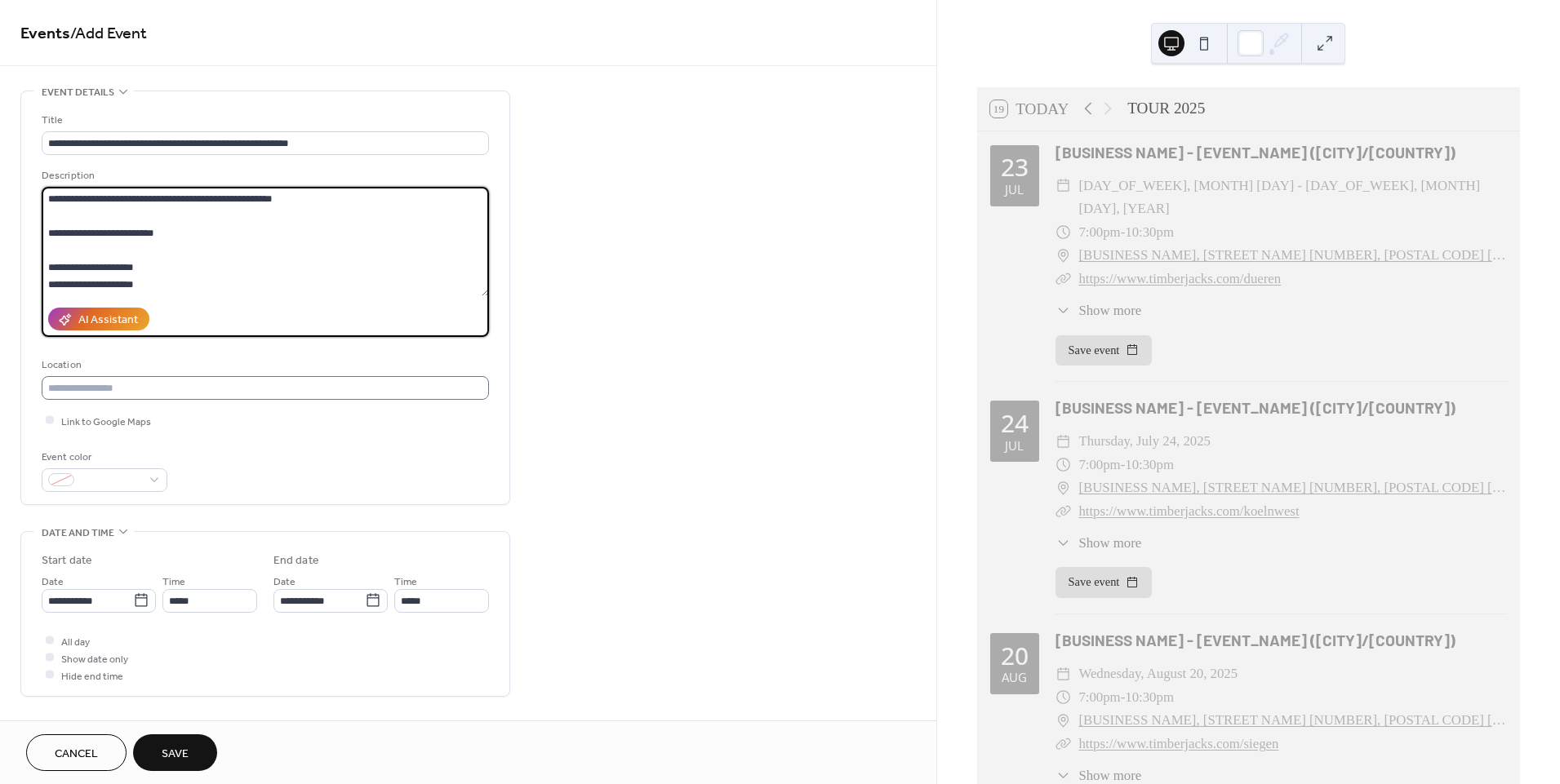 type on "**********" 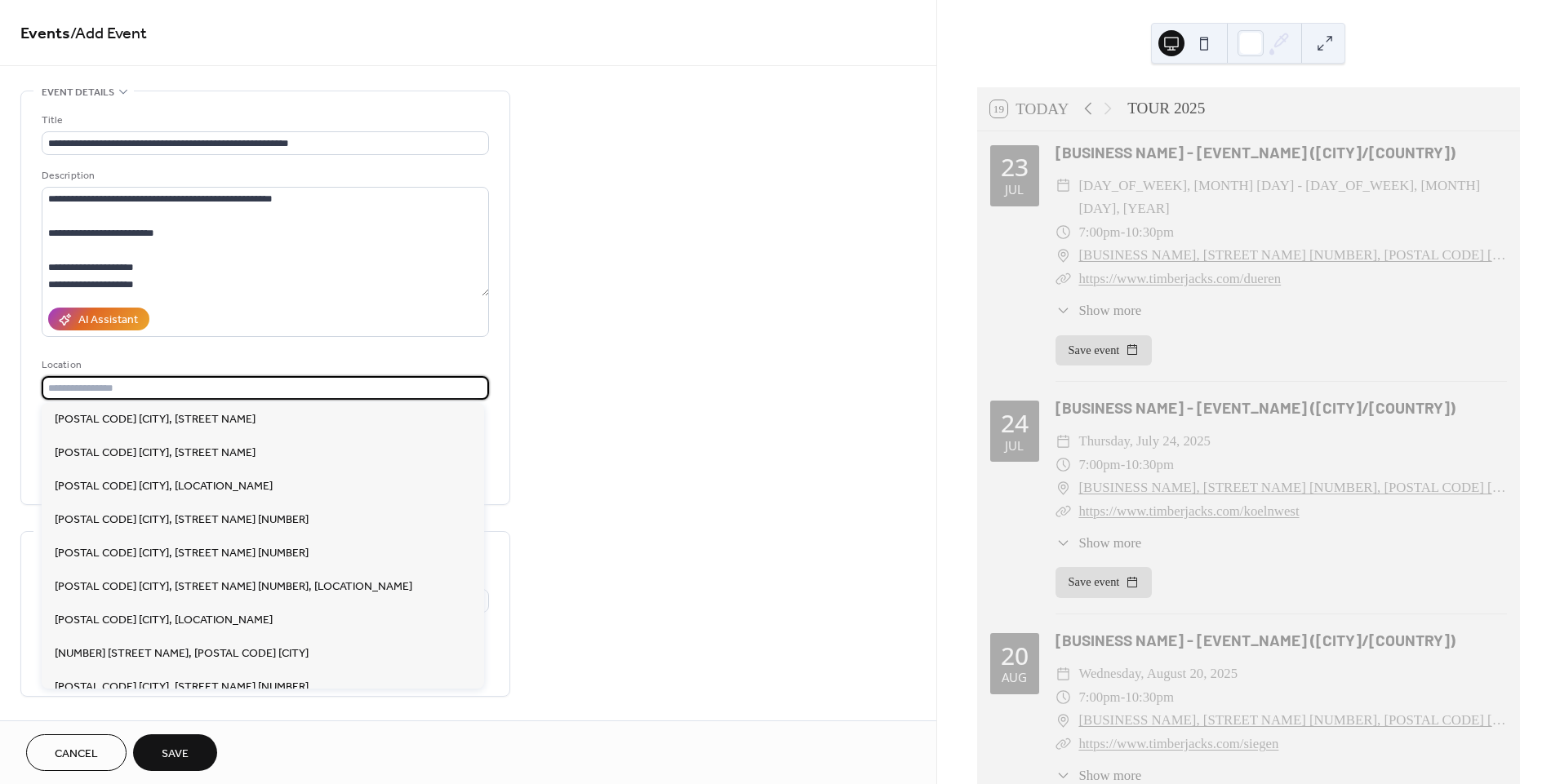 click at bounding box center [265, 388] 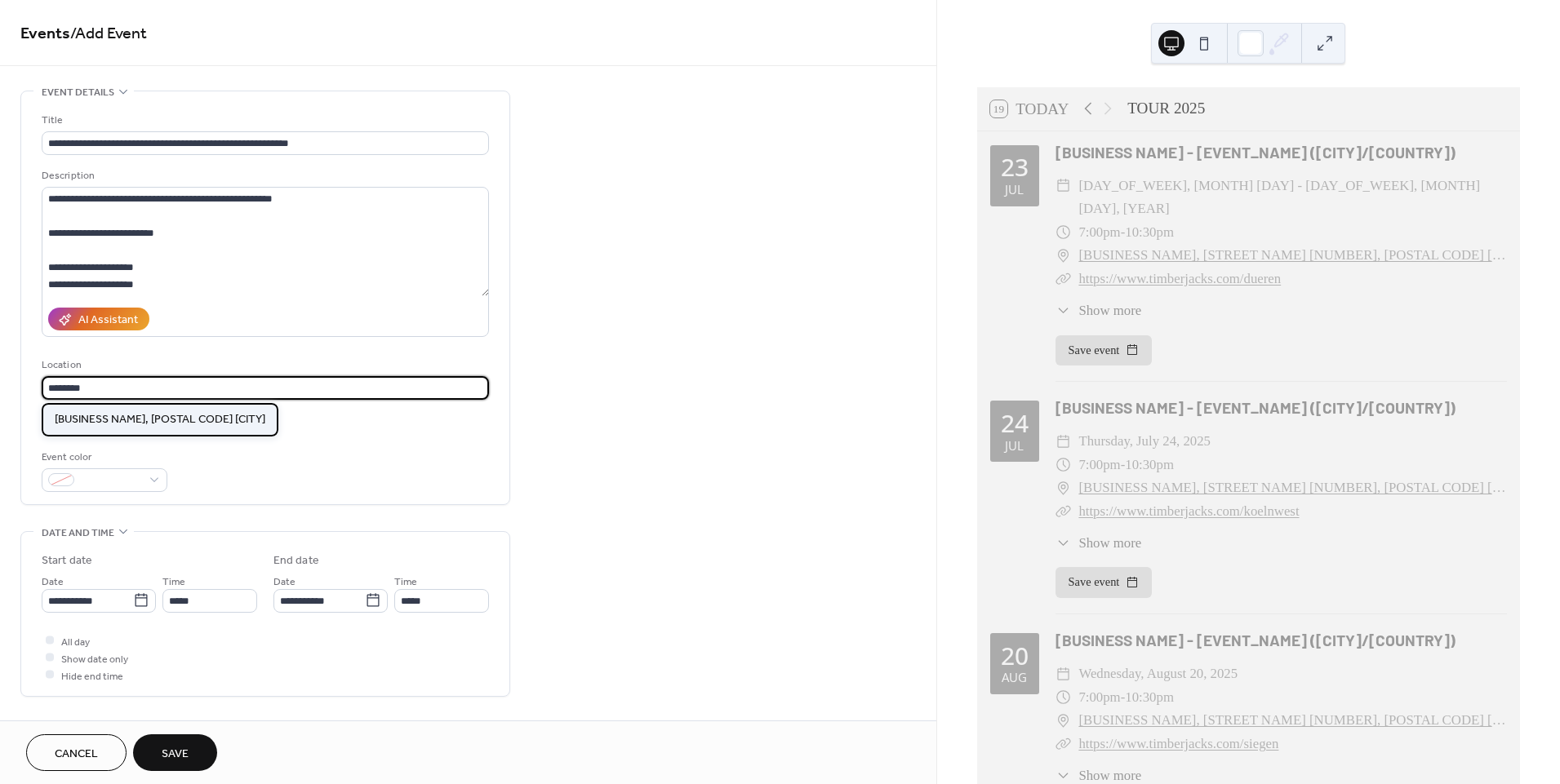 click on "[BUSINESS NAME], [POSTAL CODE] [CITY]" at bounding box center (160, 419) 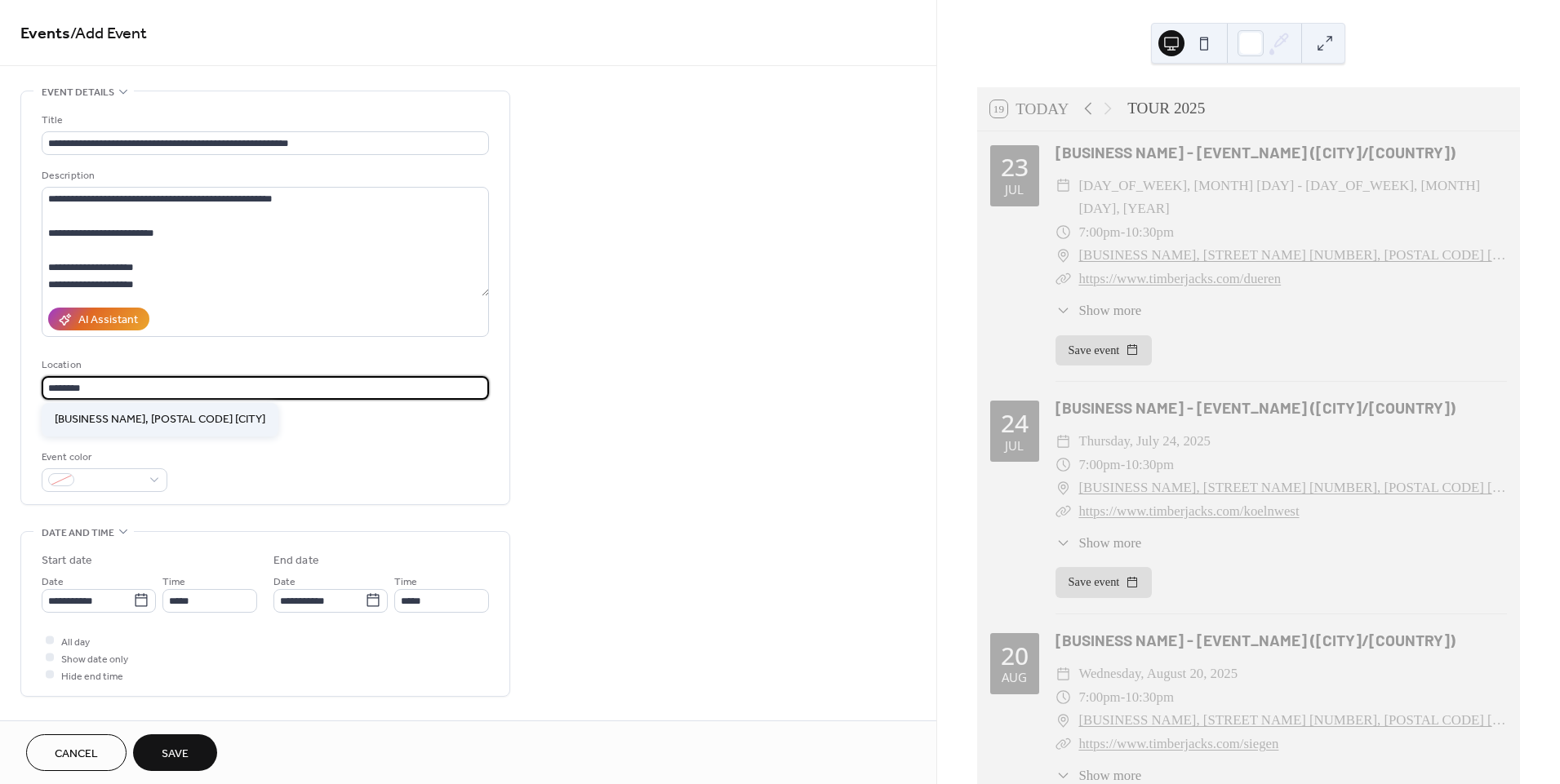 type on "**********" 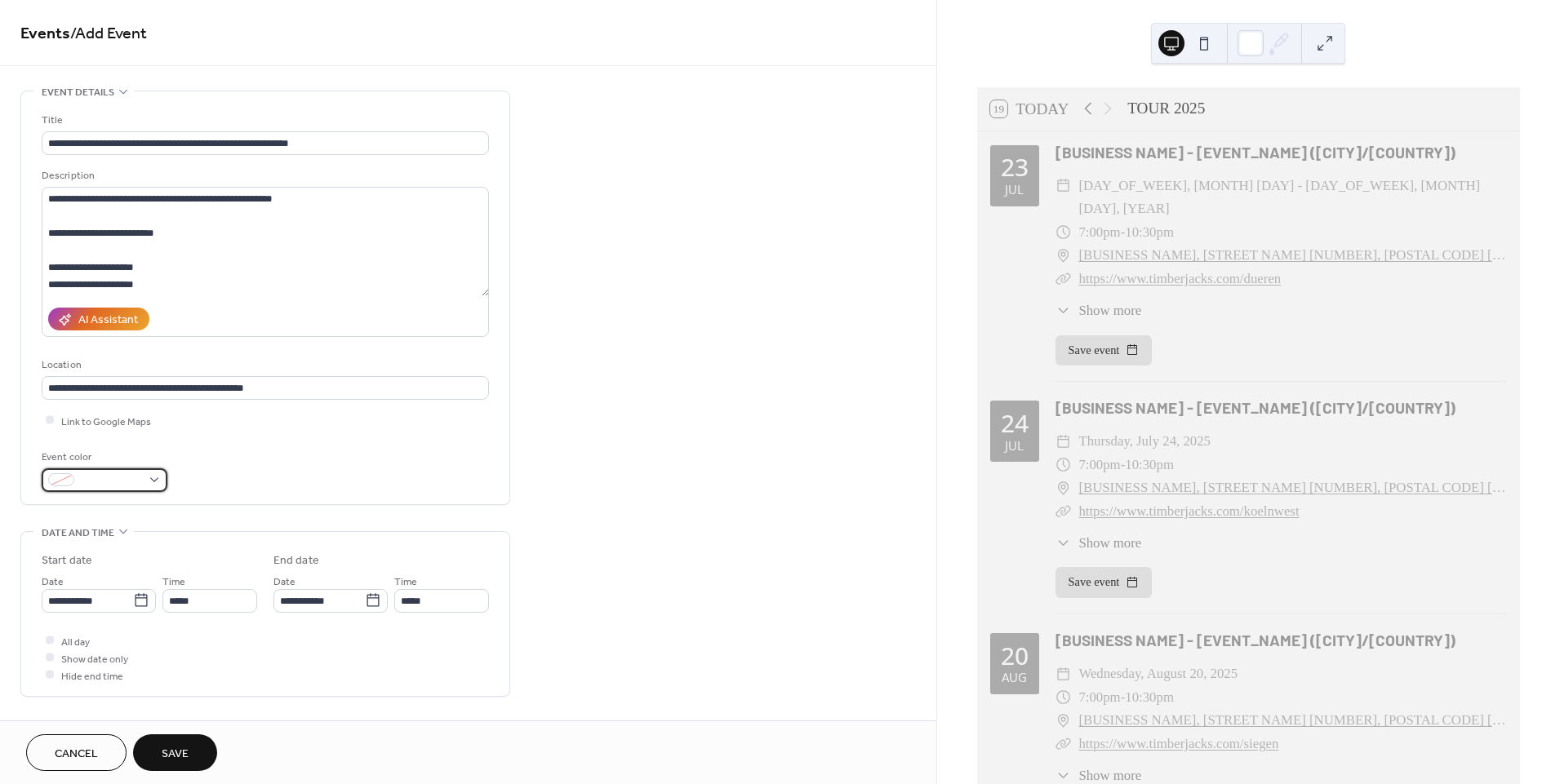 click at bounding box center (104, 480) 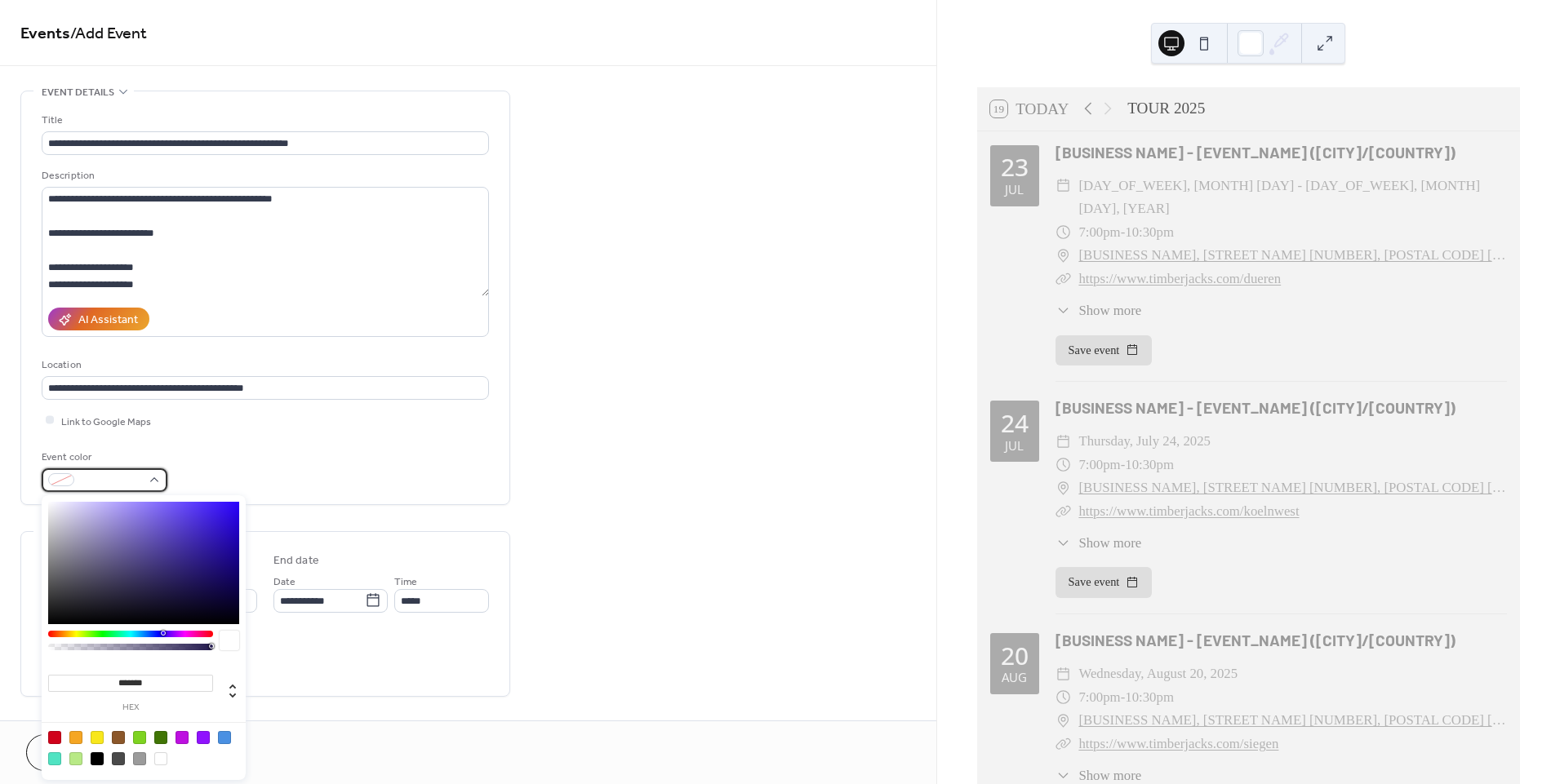 click at bounding box center [104, 480] 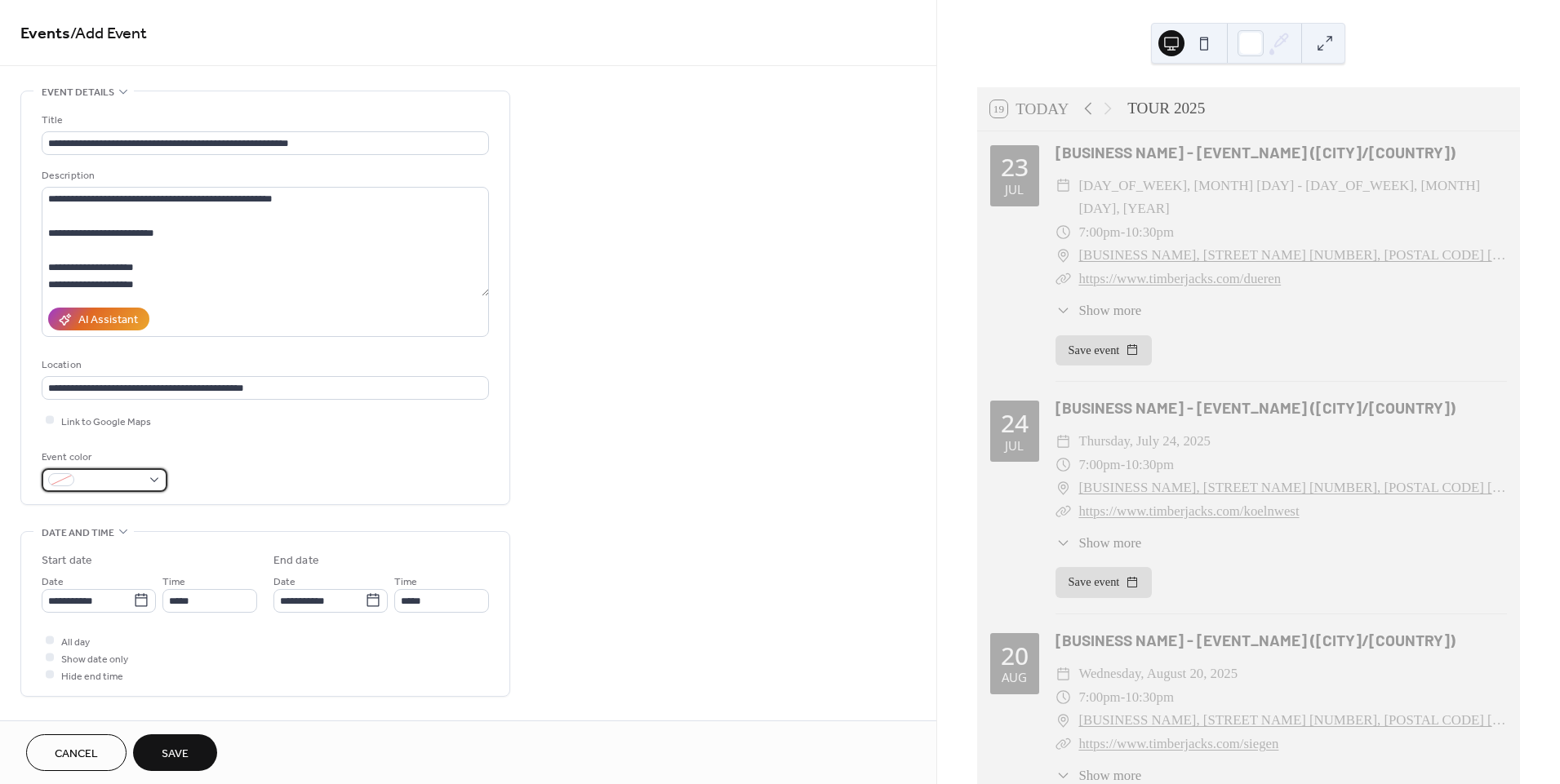 click at bounding box center (61, 480) 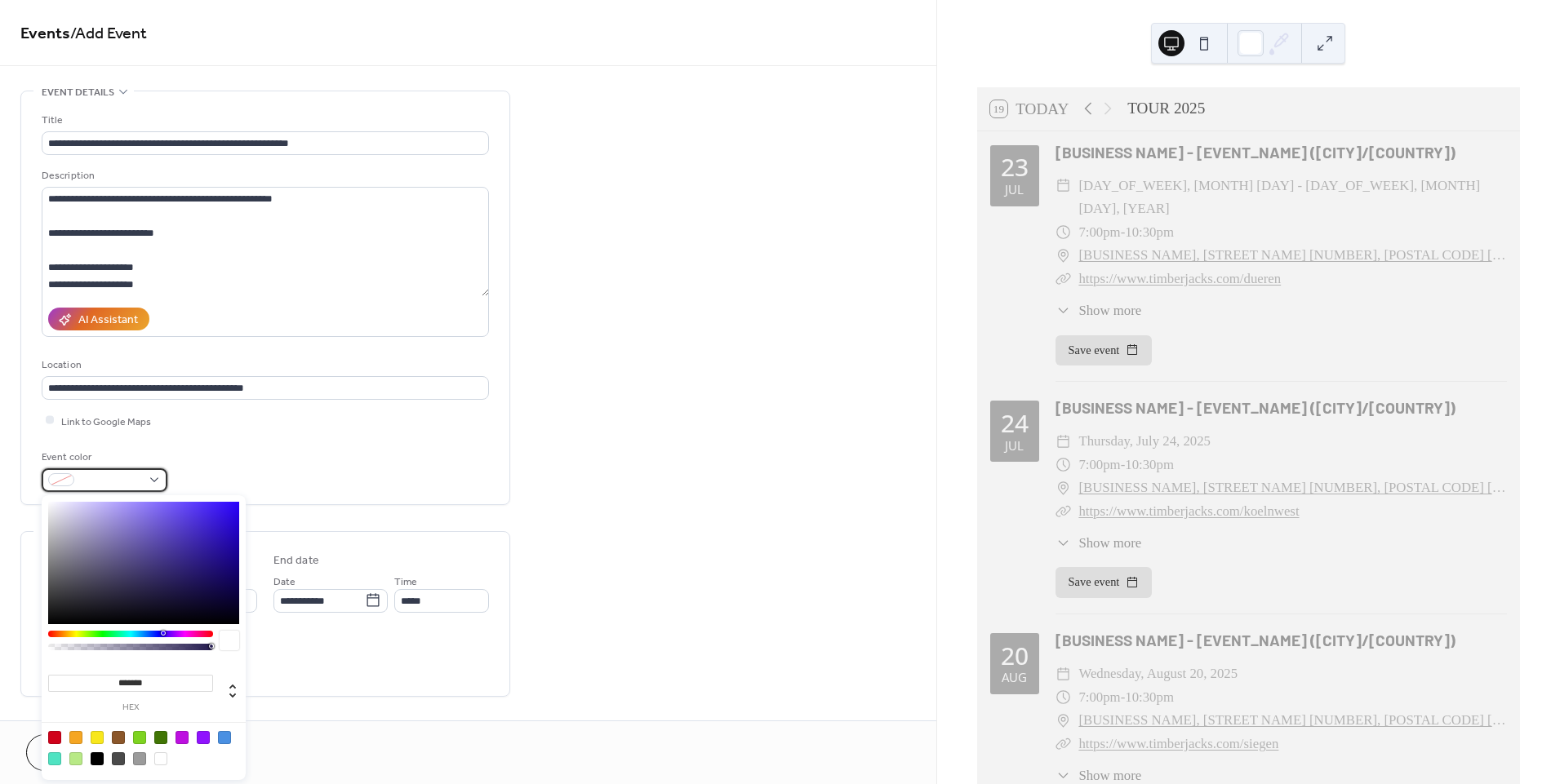 click at bounding box center (61, 480) 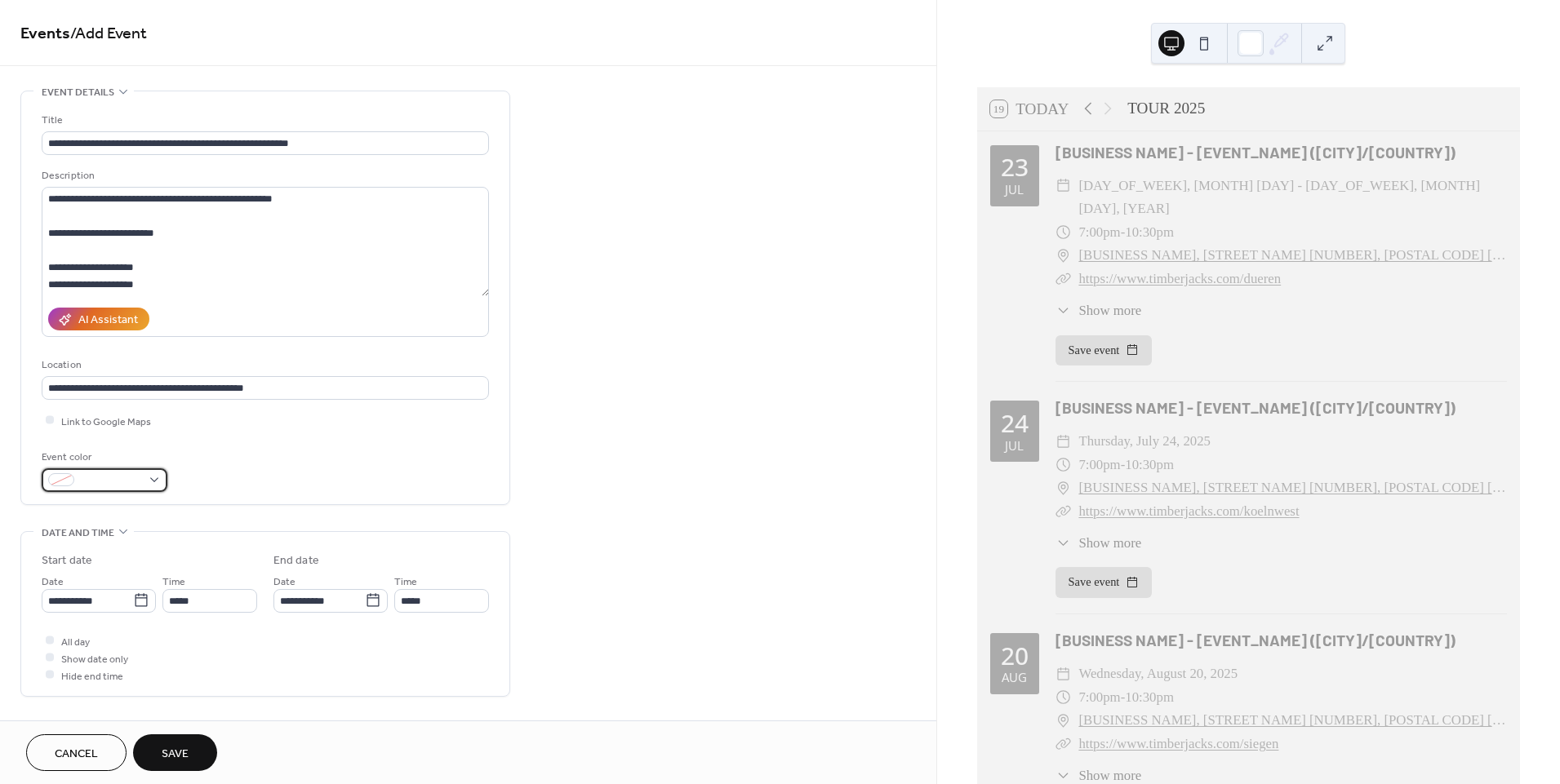 click at bounding box center (61, 480) 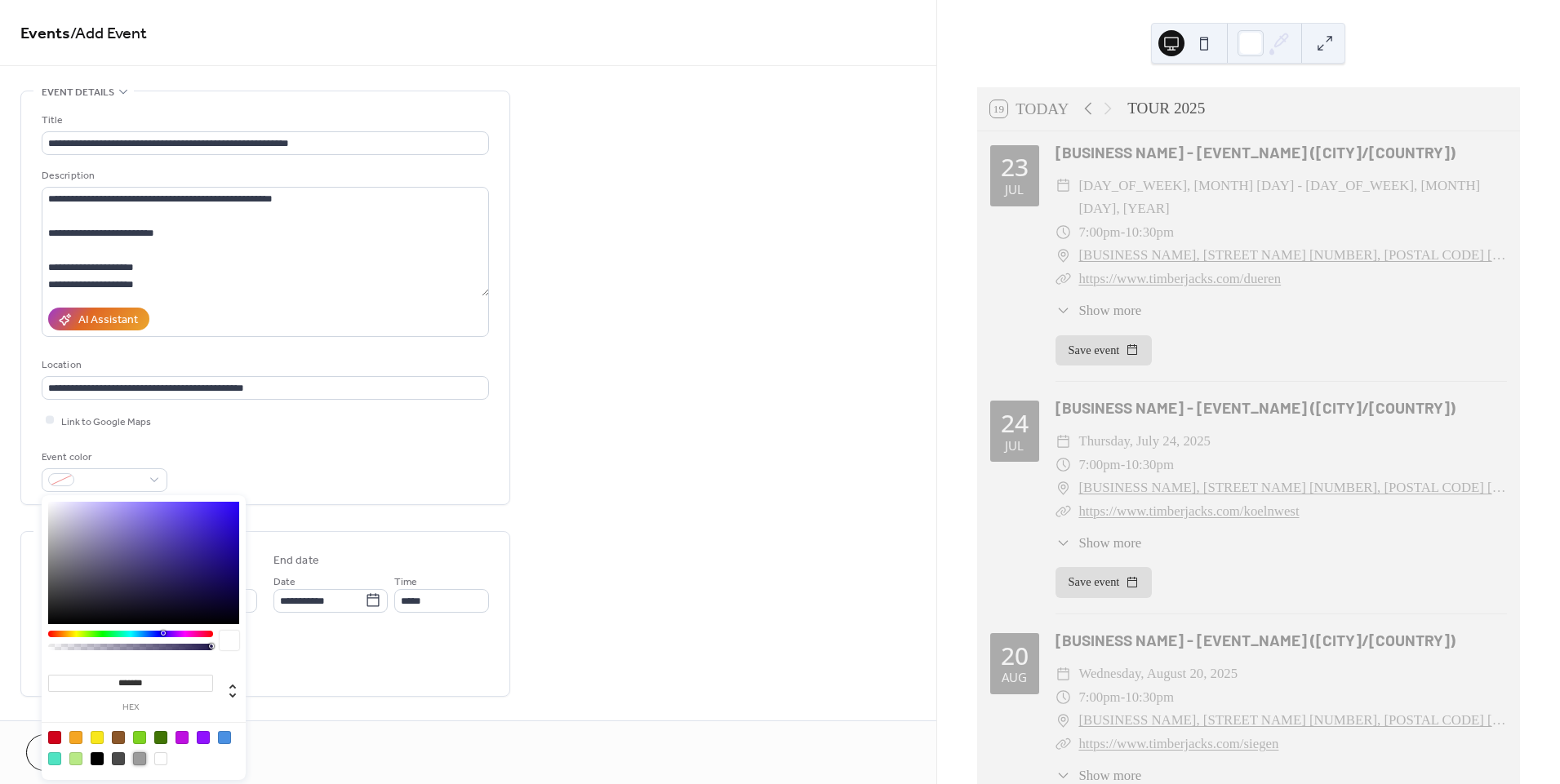 click at bounding box center (140, 759) 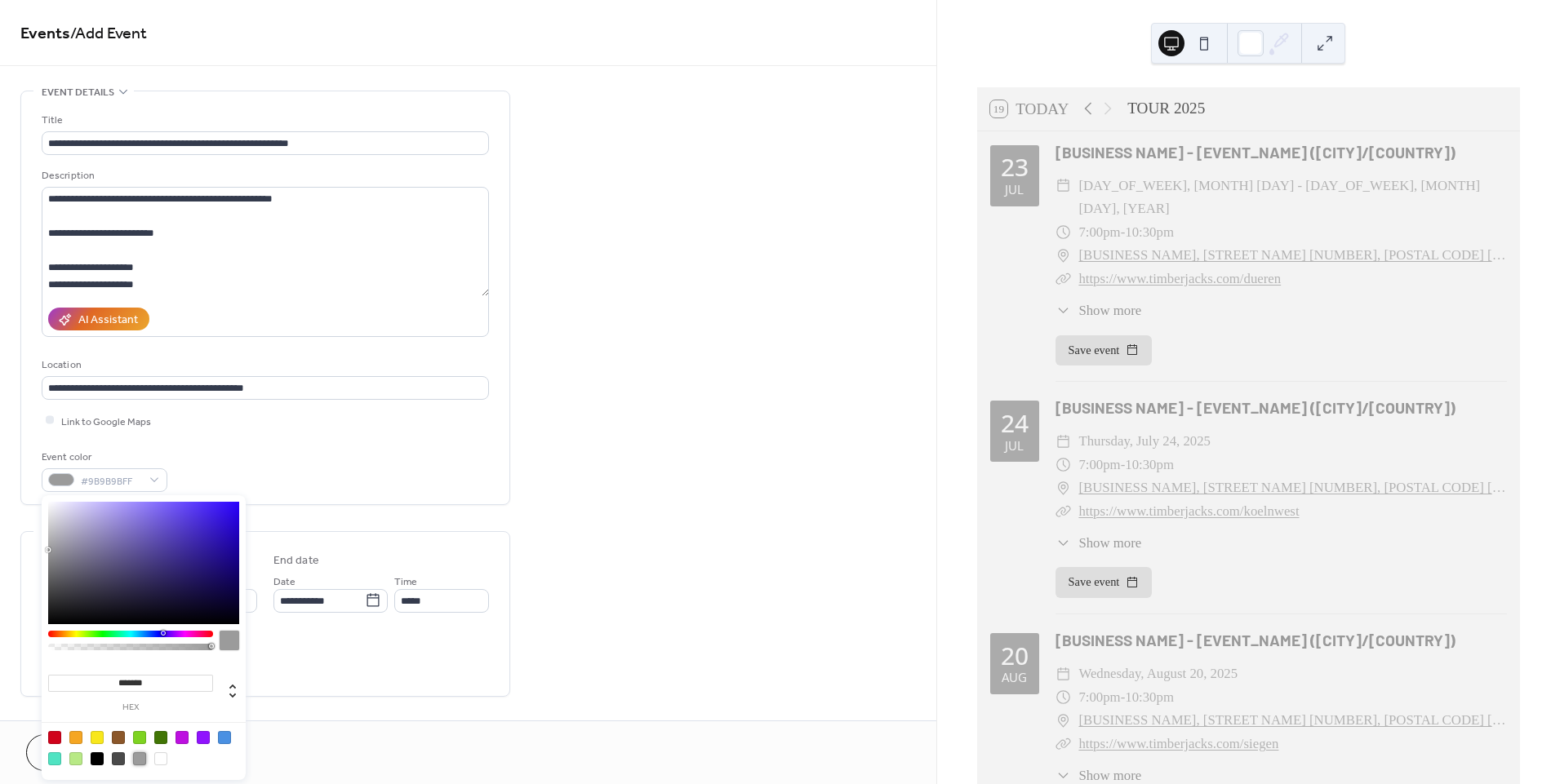 click on "Event color #9B9B9BFF" at bounding box center (265, 470) 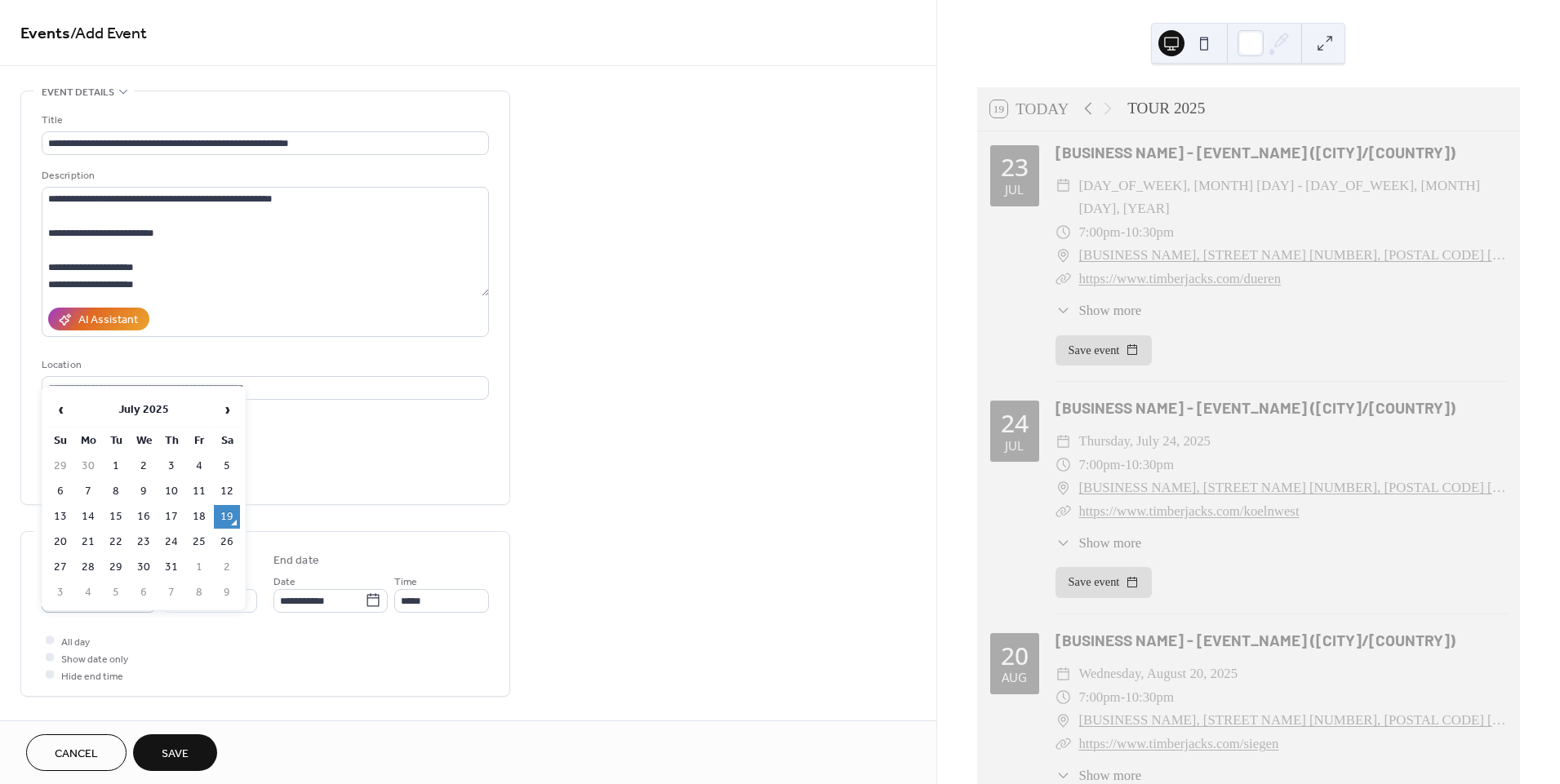 click 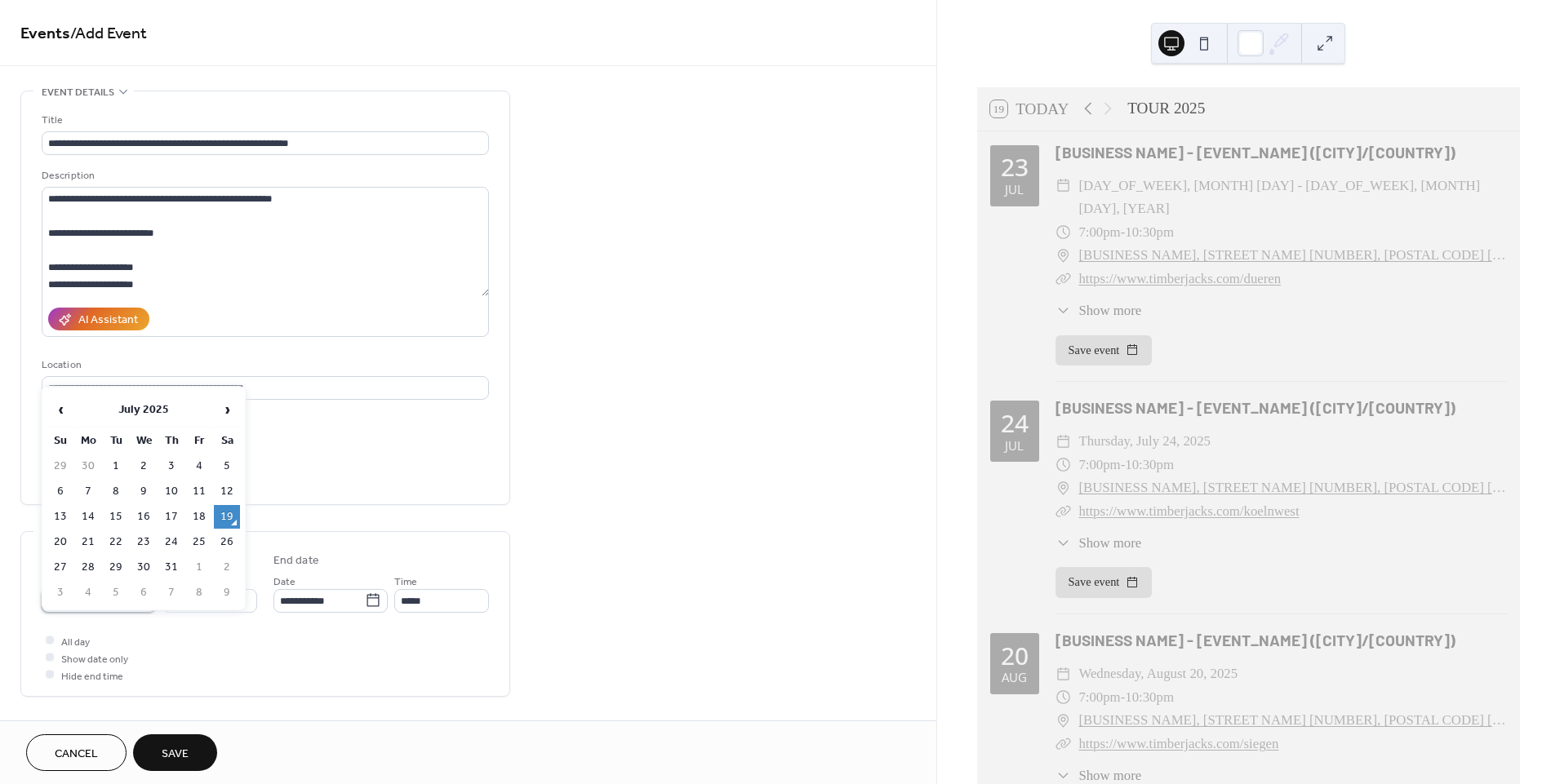click on "**********" at bounding box center [87, 600] 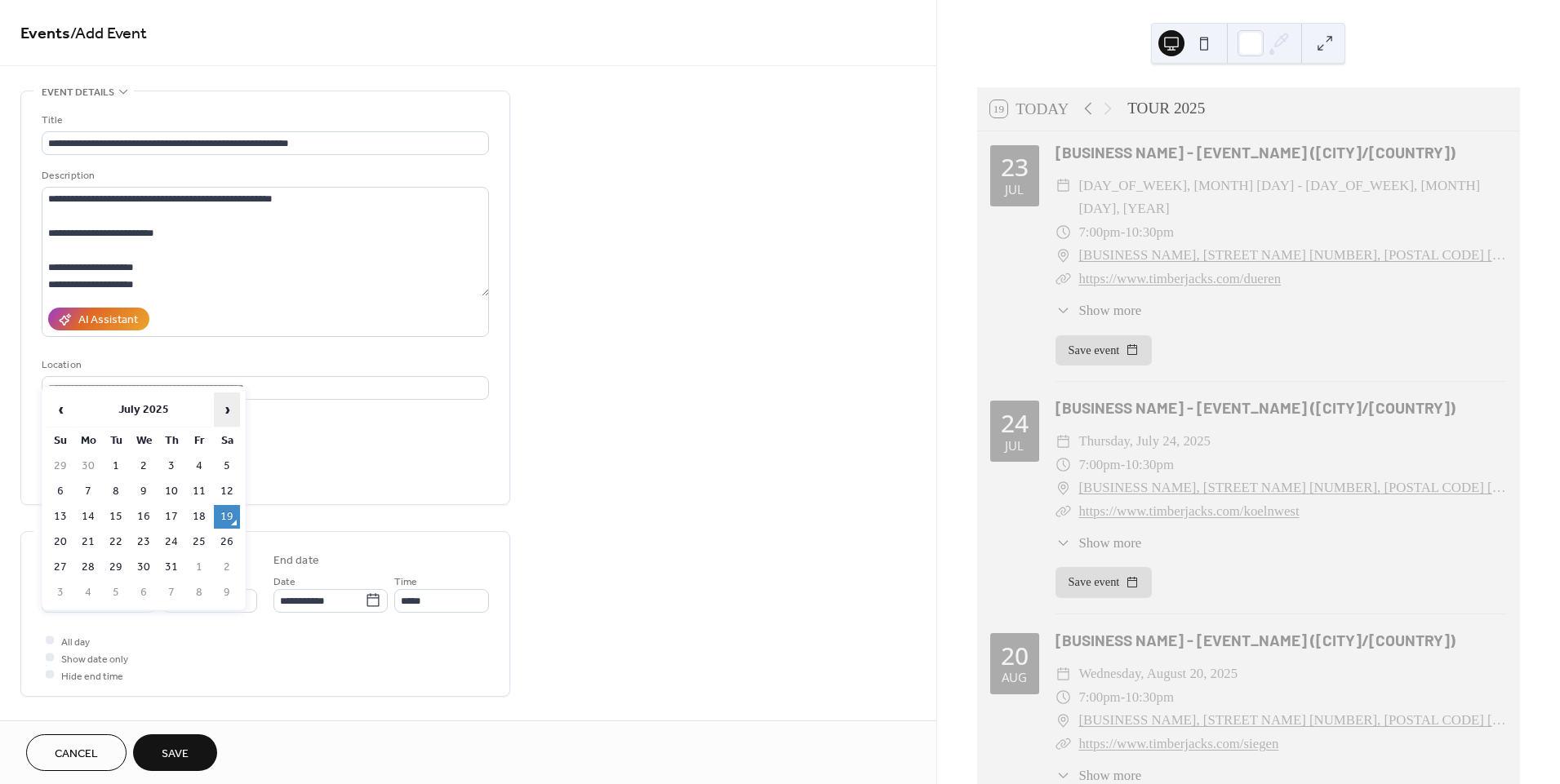 click on "›" at bounding box center (227, 410) 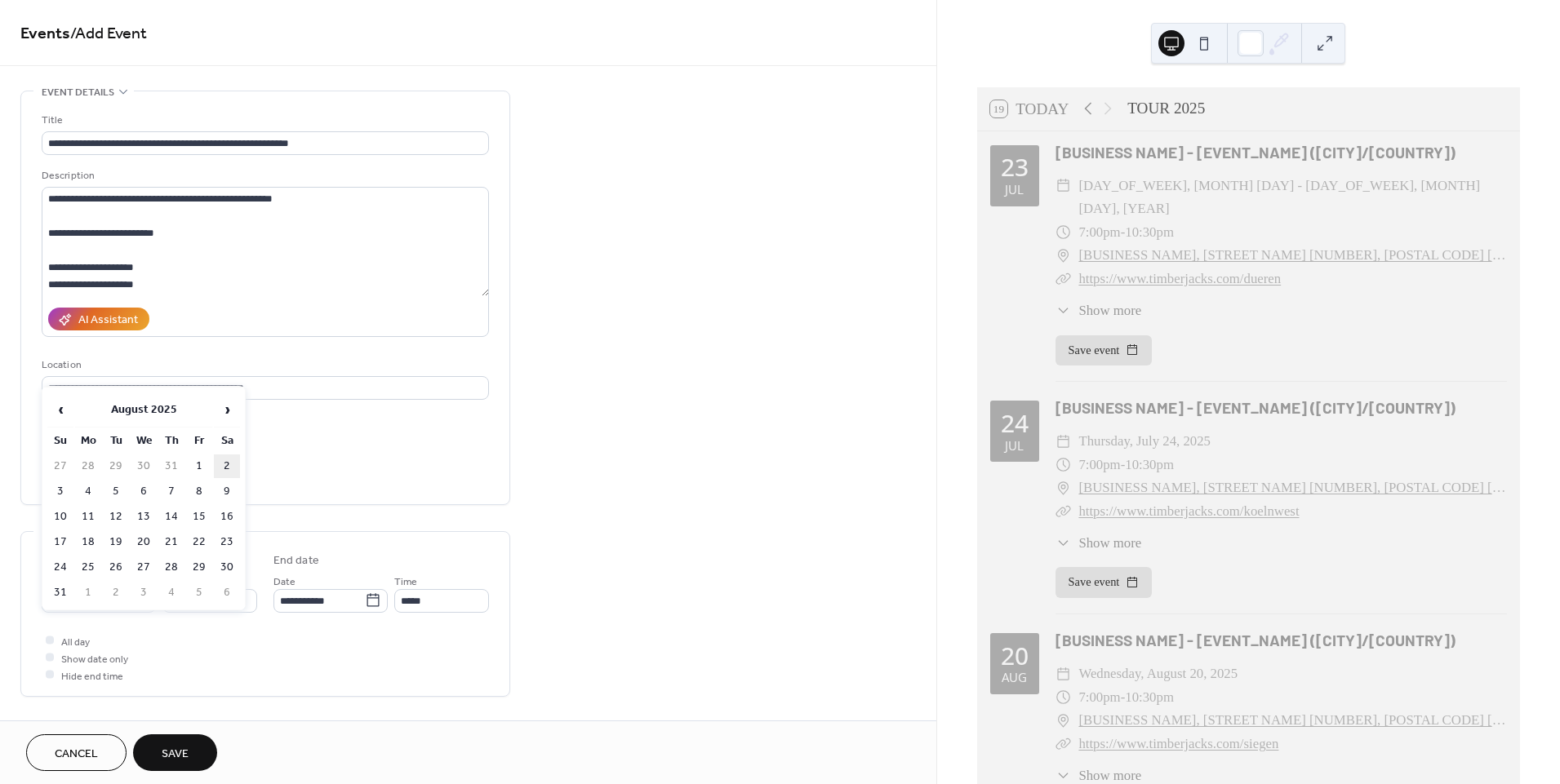 click on "2" at bounding box center [227, 466] 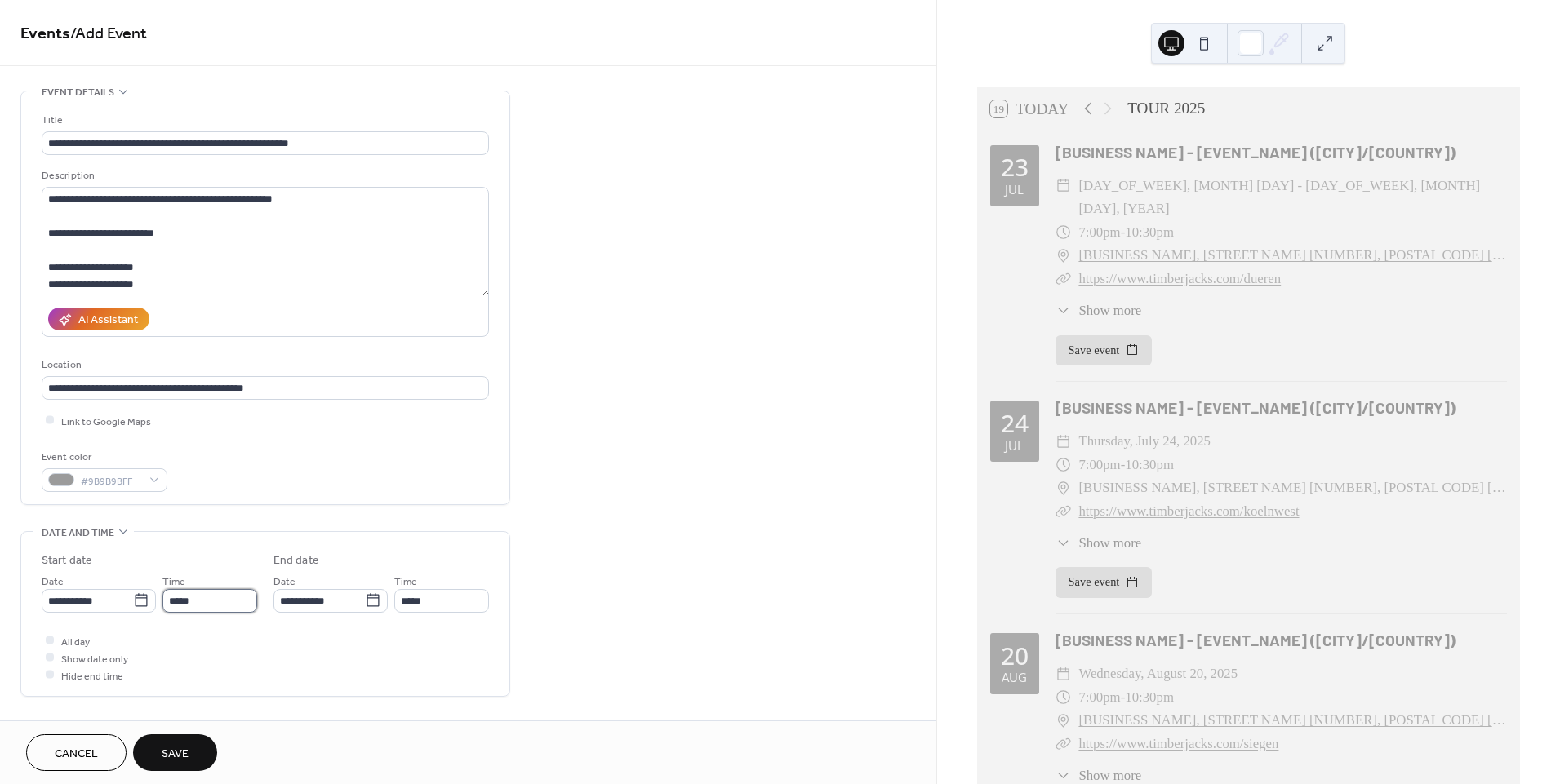 click on "*****" at bounding box center [210, 600] 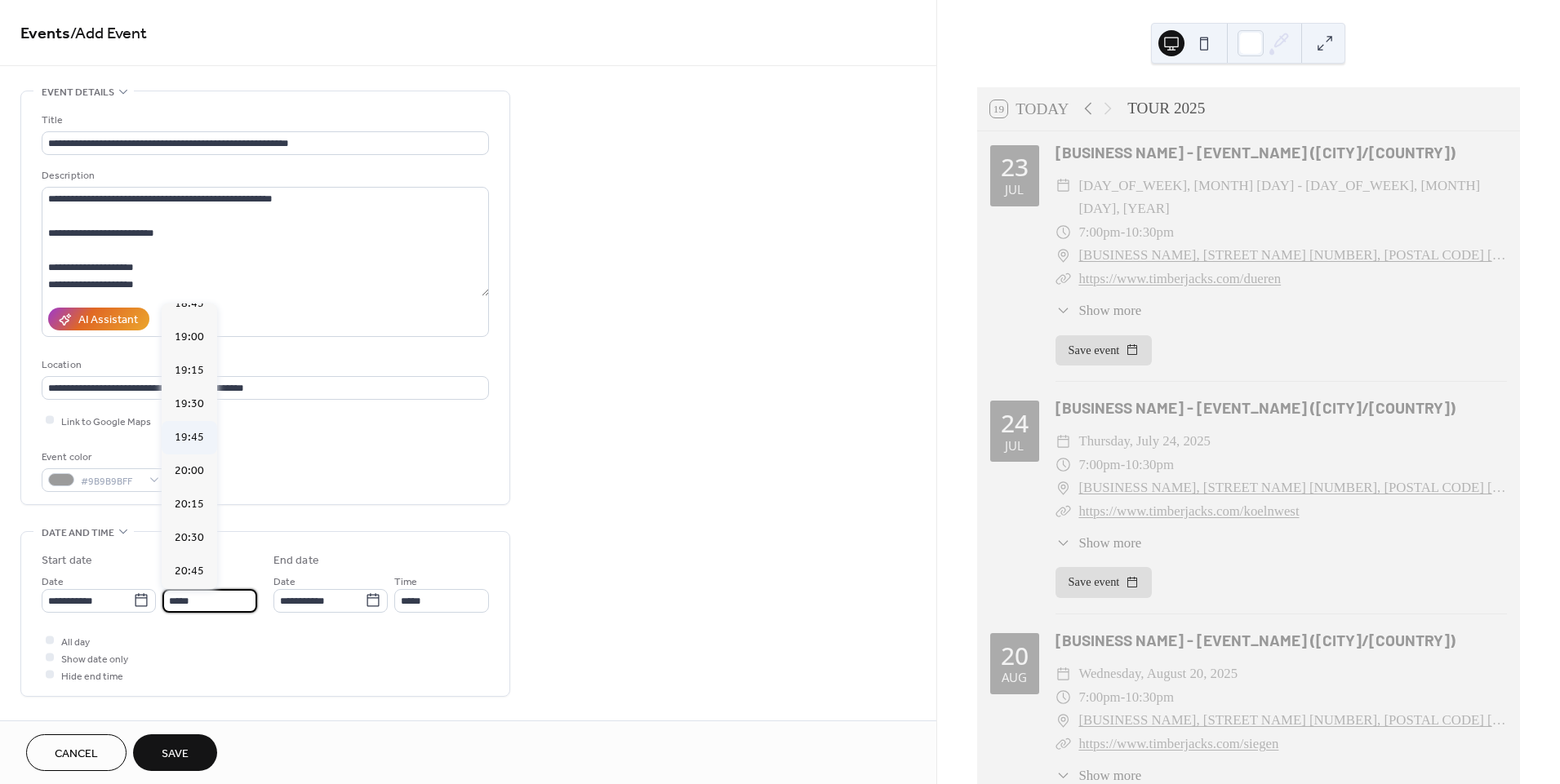 scroll, scrollTop: 2529, scrollLeft: 0, axis: vertical 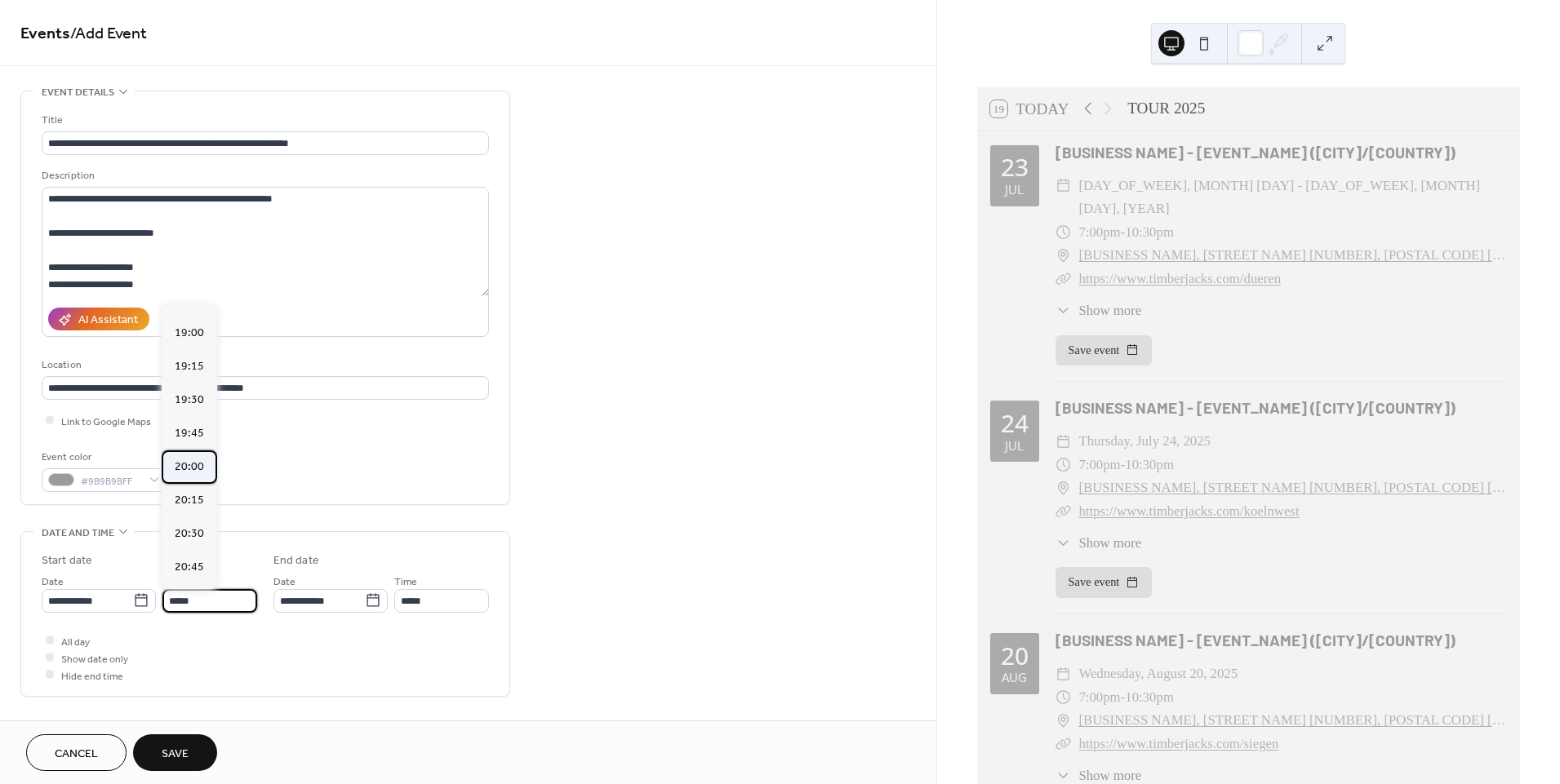 click on "20:00" at bounding box center [189, 467] 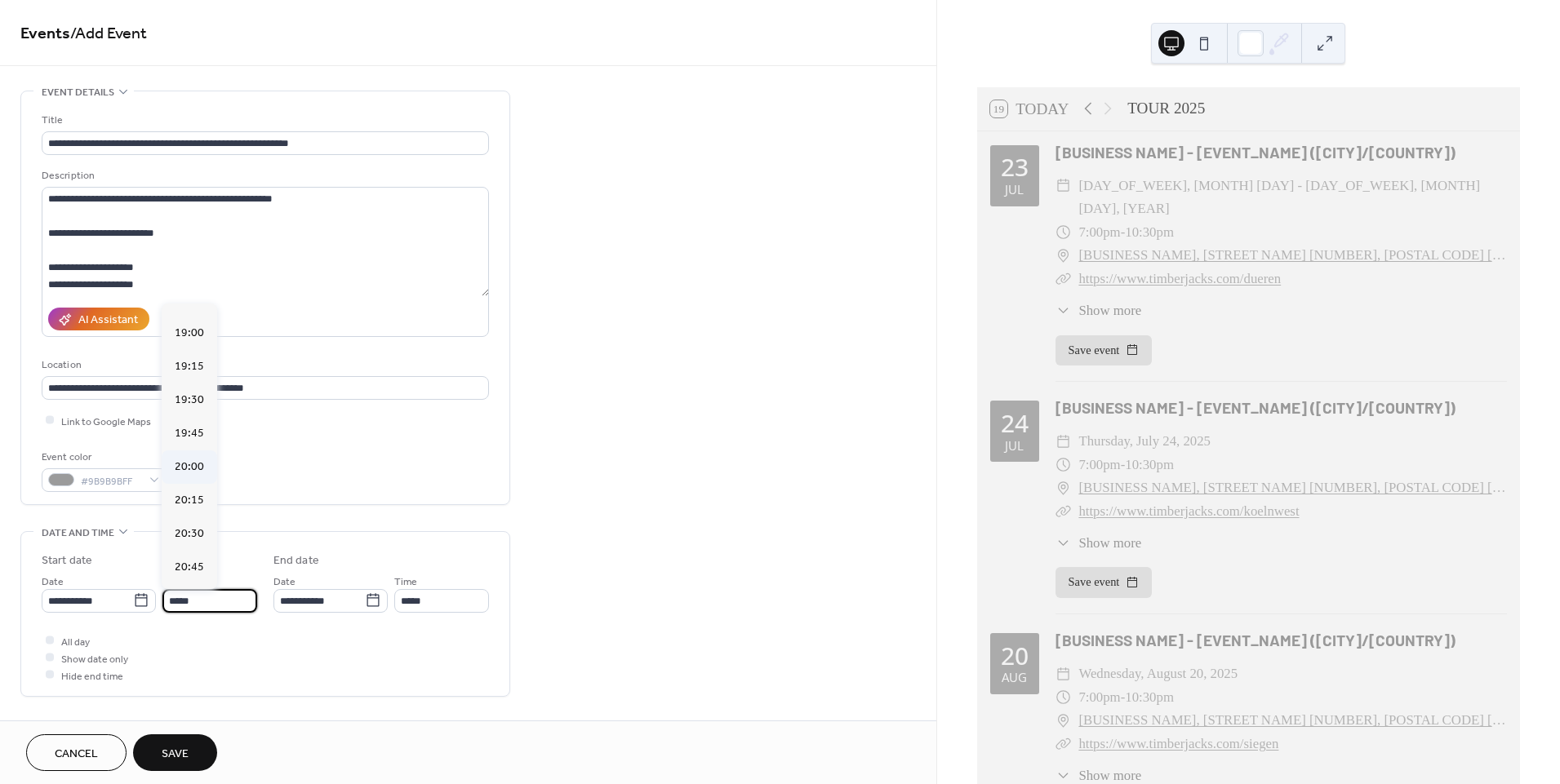 type on "*****" 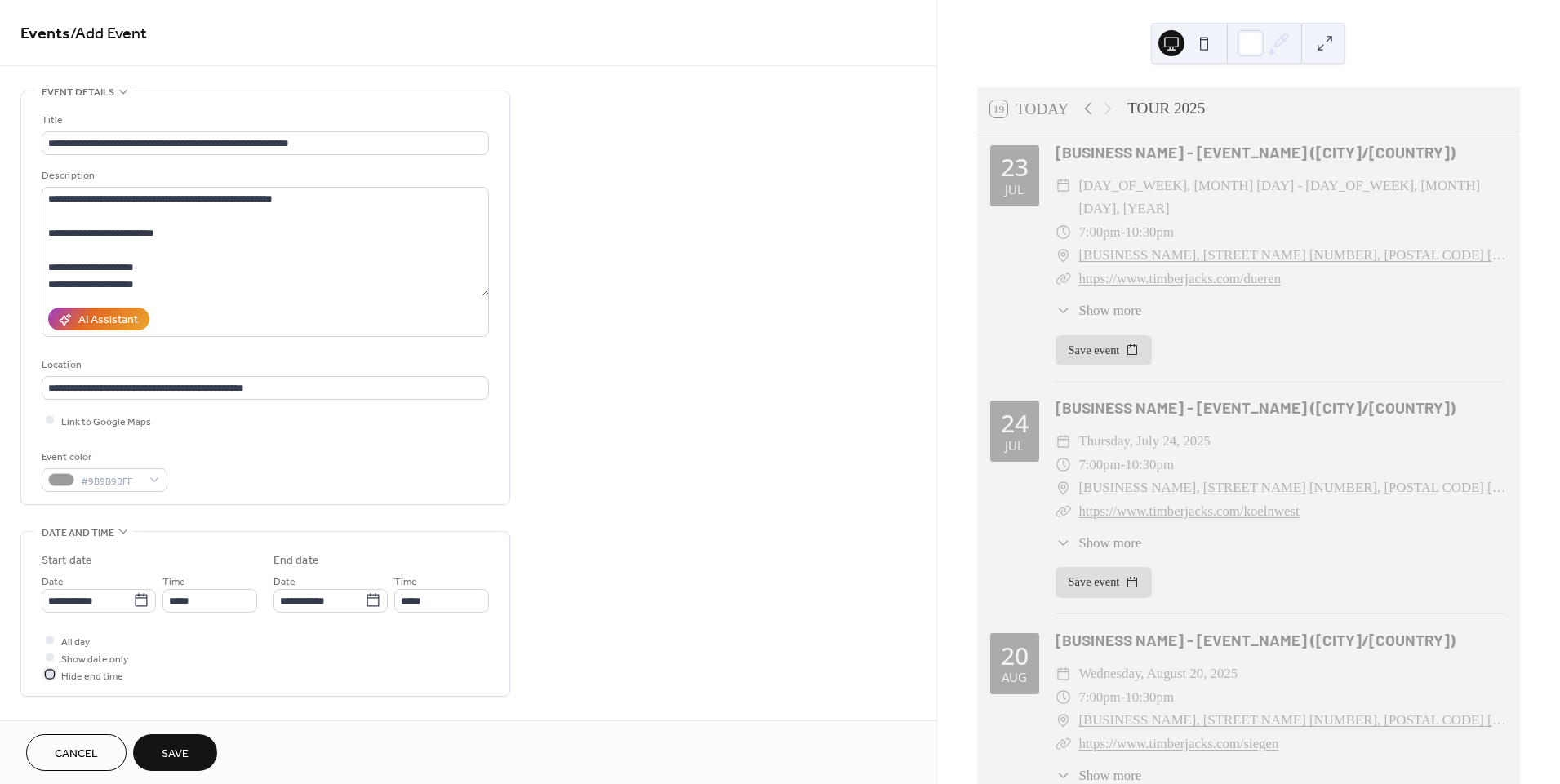 click at bounding box center (50, 675) 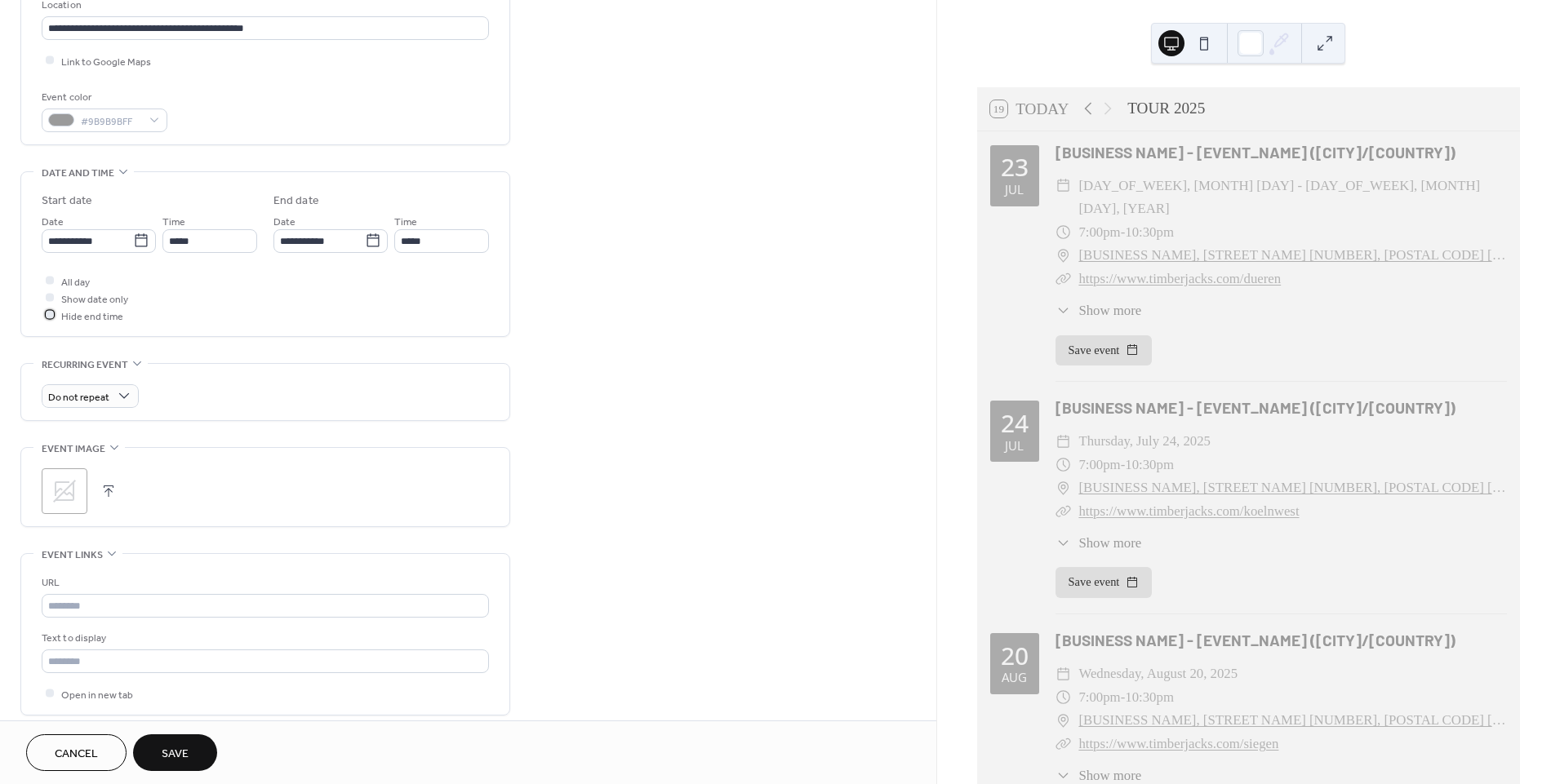 scroll, scrollTop: 362, scrollLeft: 0, axis: vertical 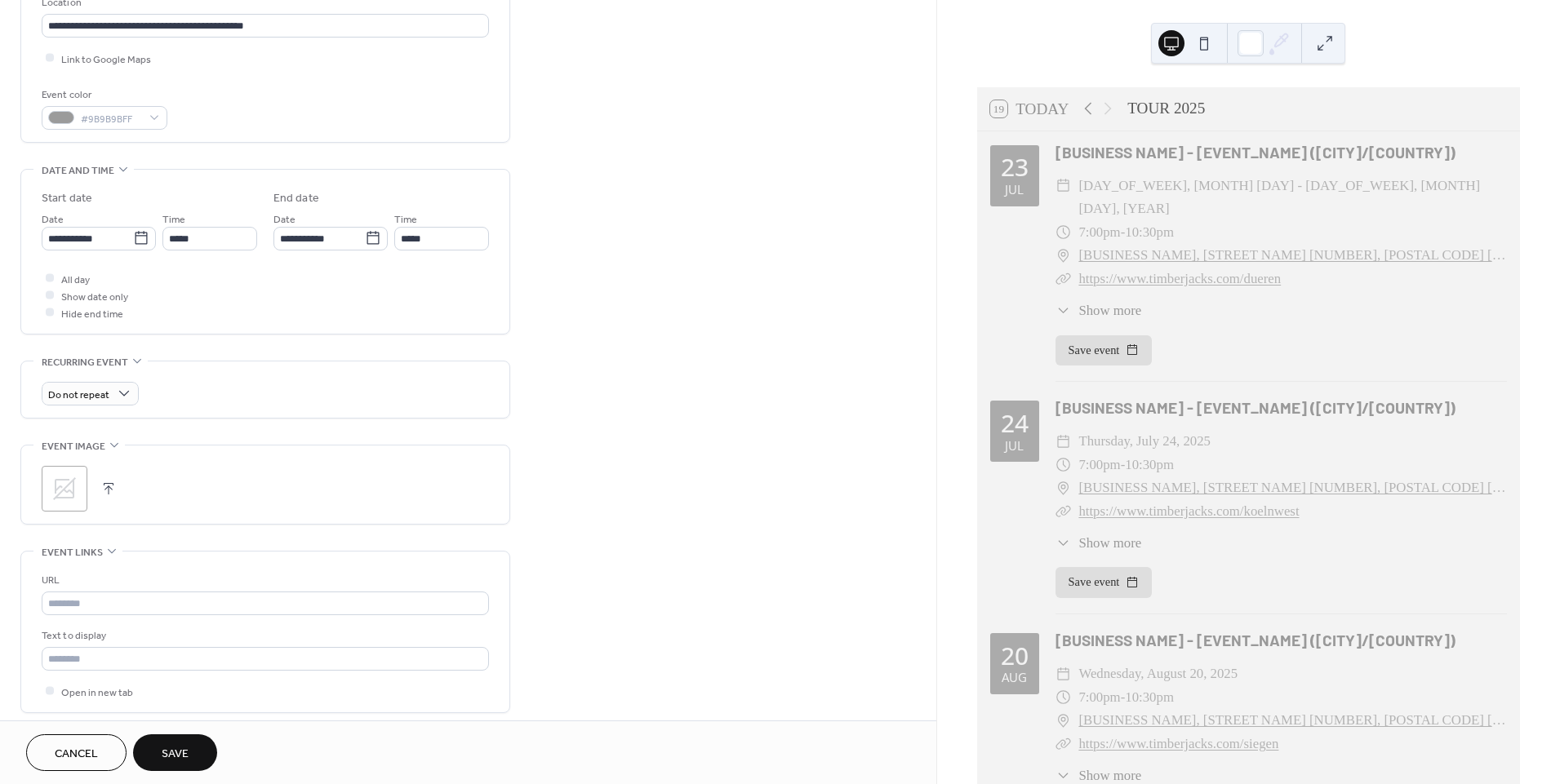 click 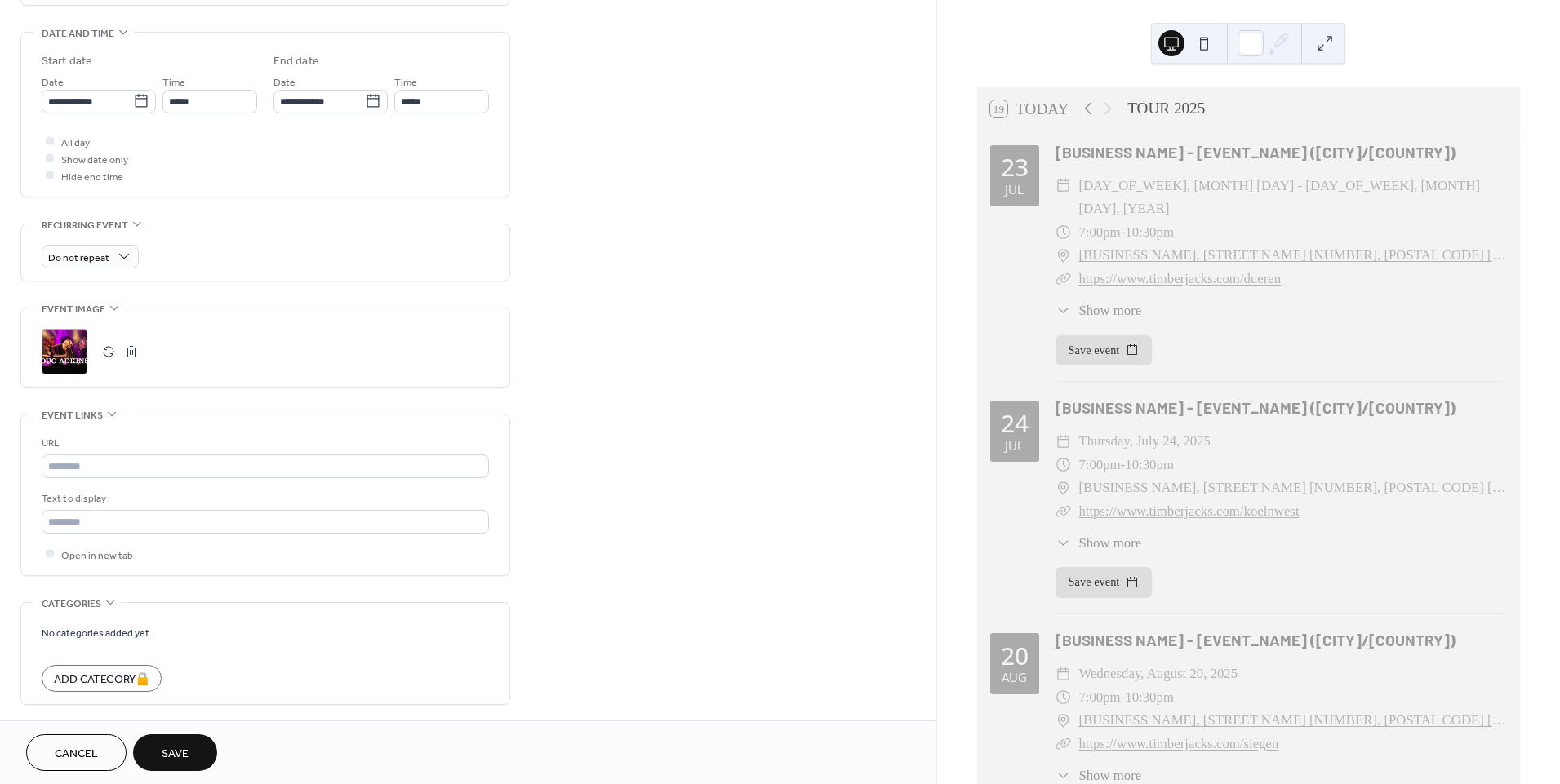scroll, scrollTop: 560, scrollLeft: 0, axis: vertical 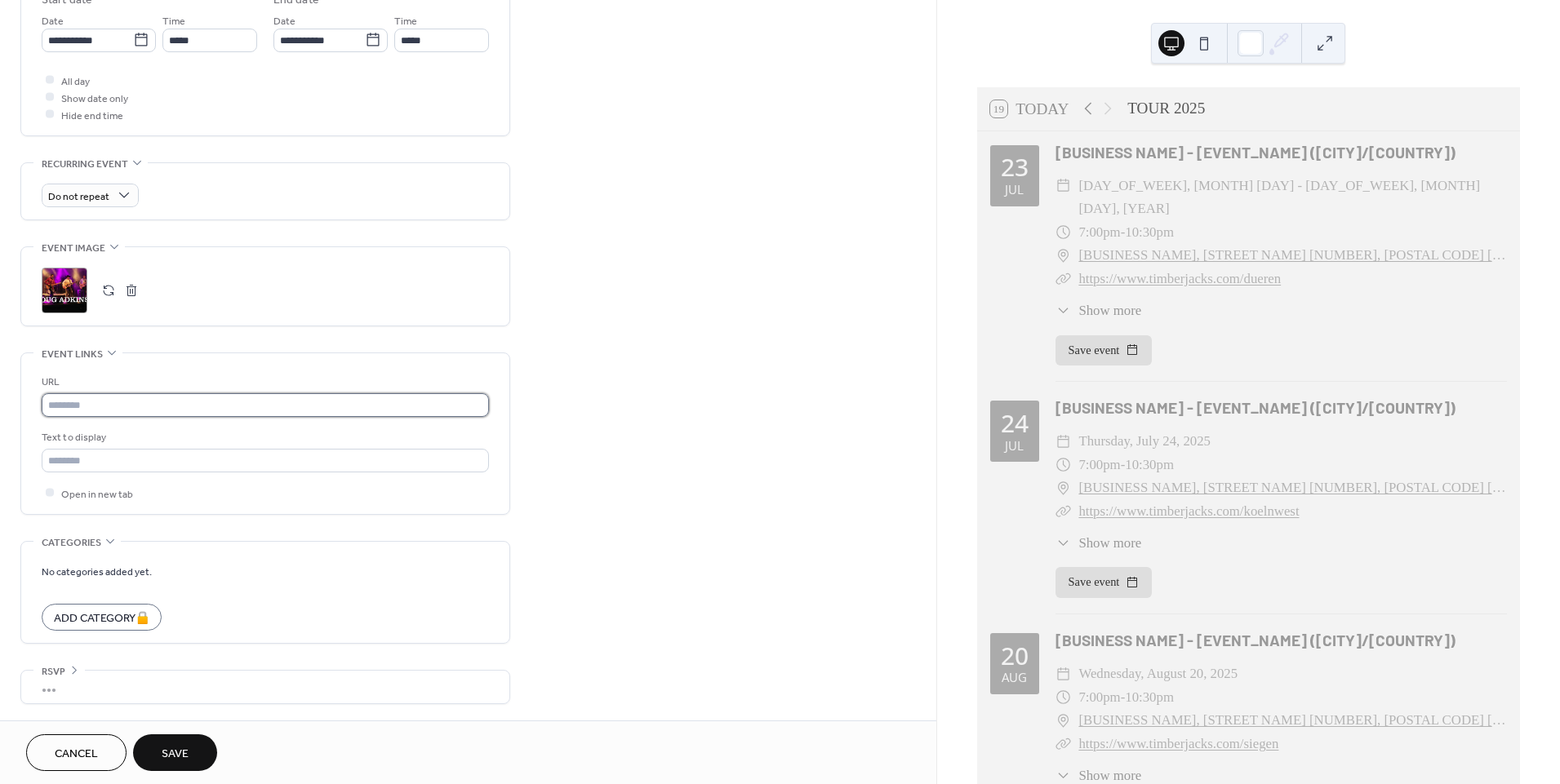 click at bounding box center [265, 405] 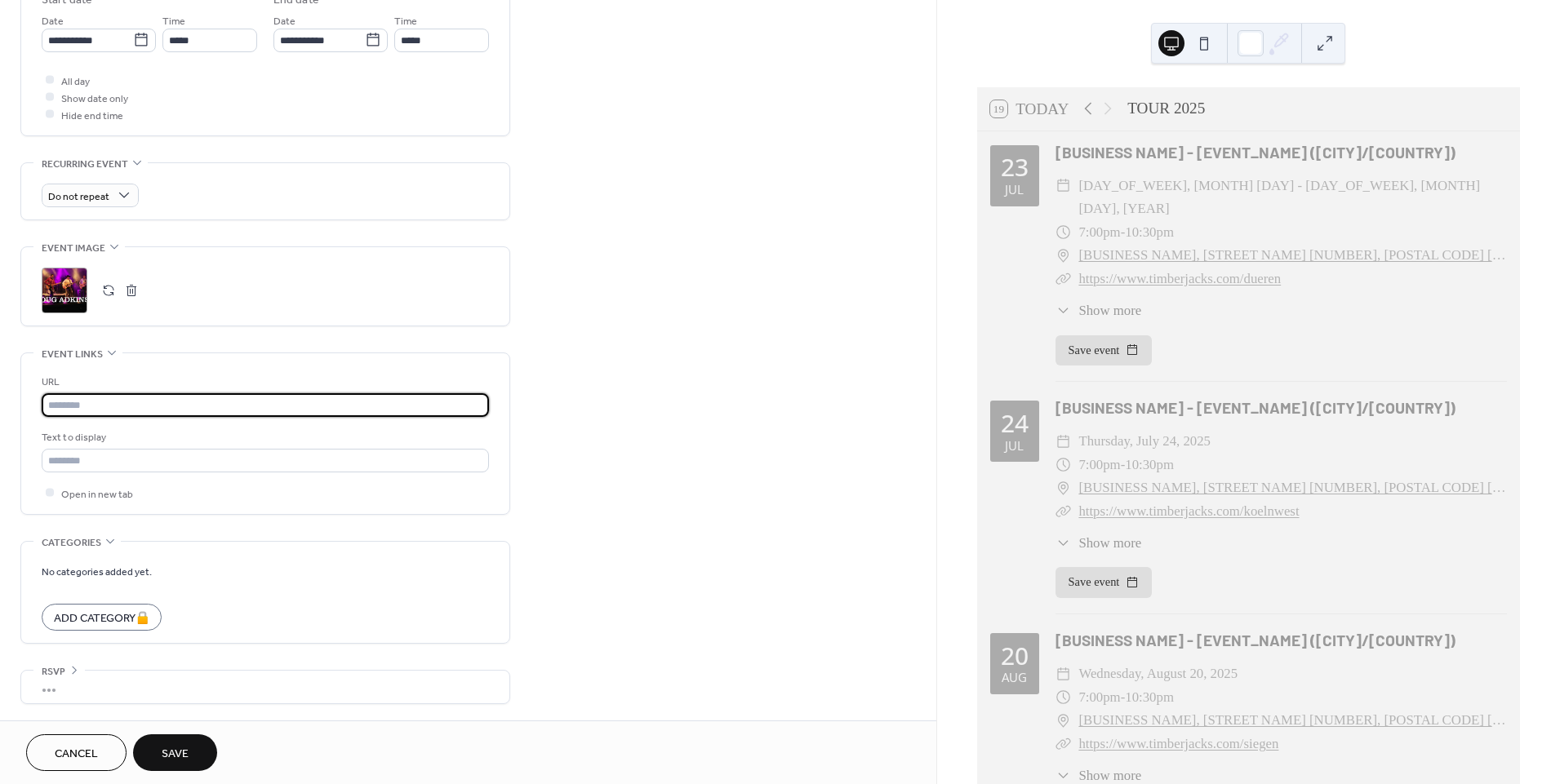 paste on "**********" 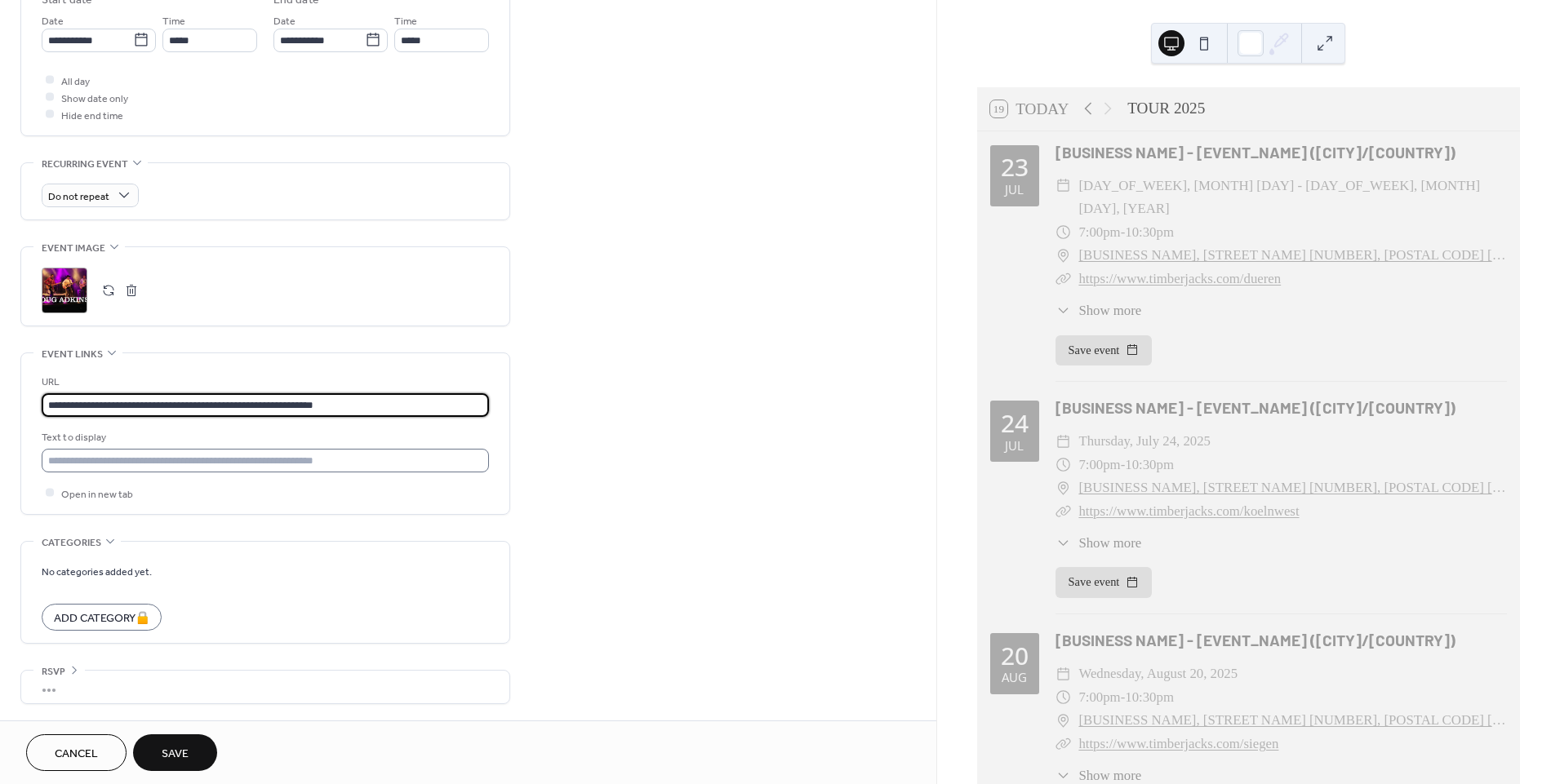 type on "**********" 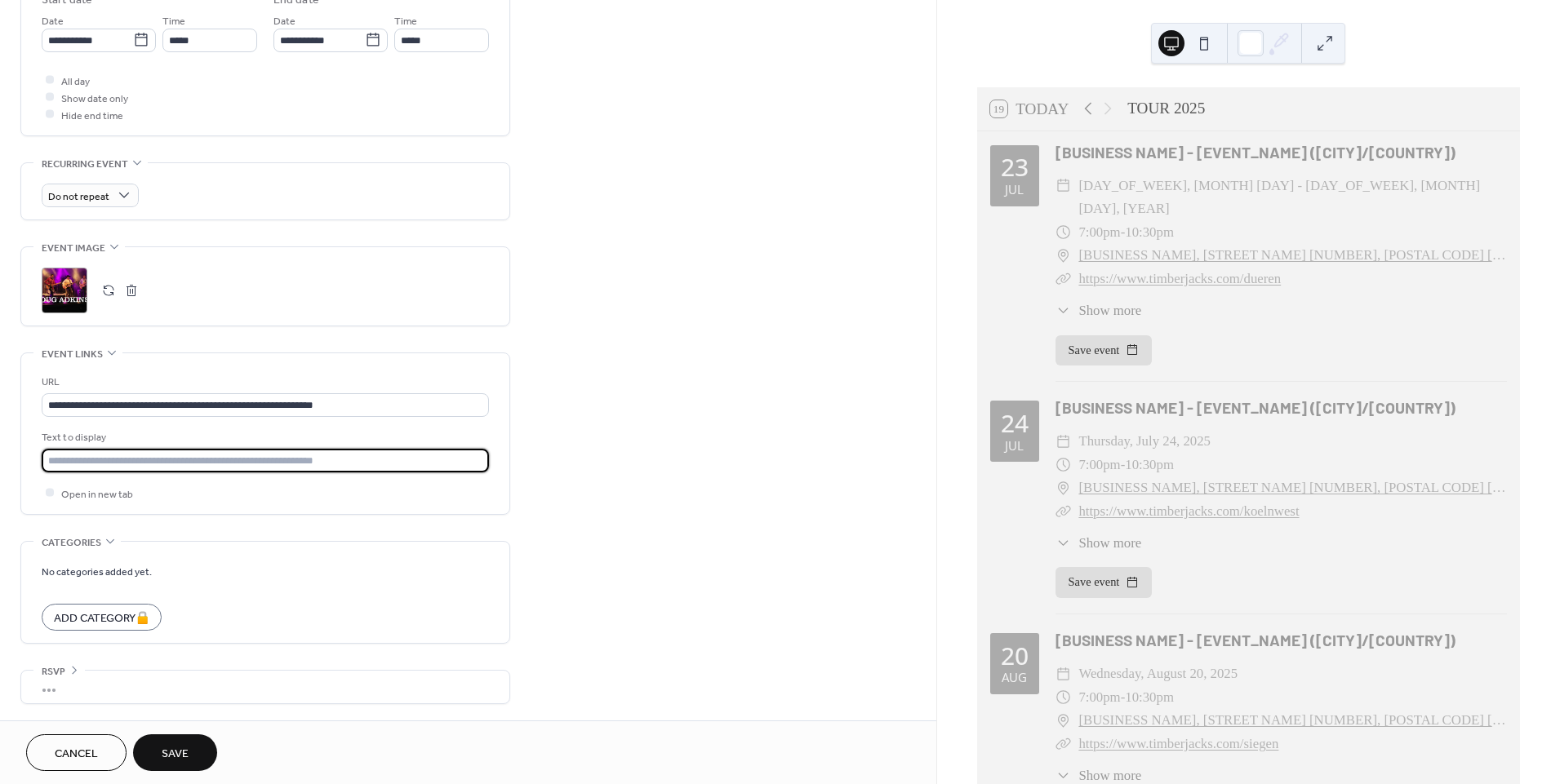 drag, startPoint x: 348, startPoint y: 458, endPoint x: -25, endPoint y: 457, distance: 373.0013 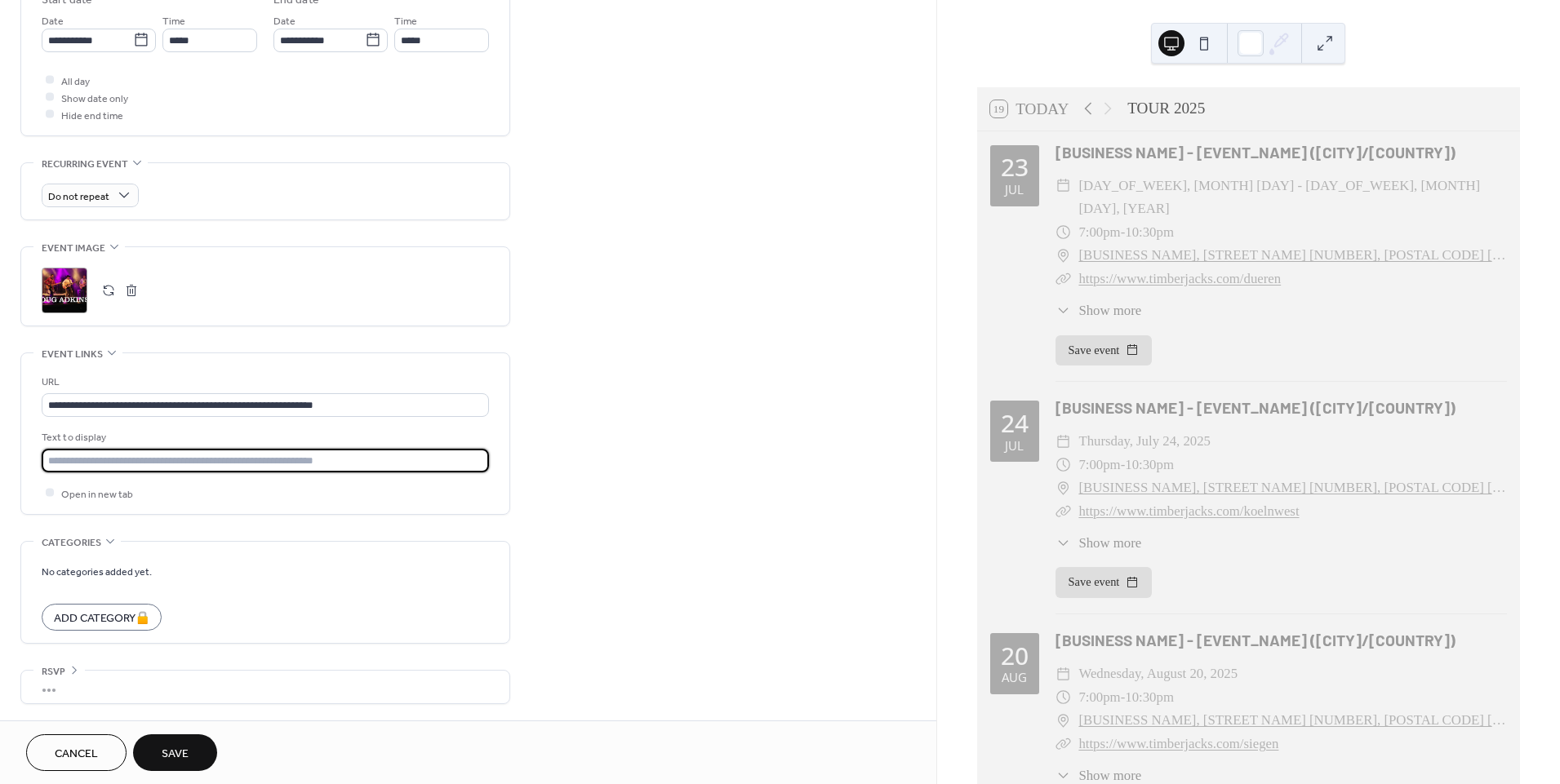 click on "**********" at bounding box center [780, 392] 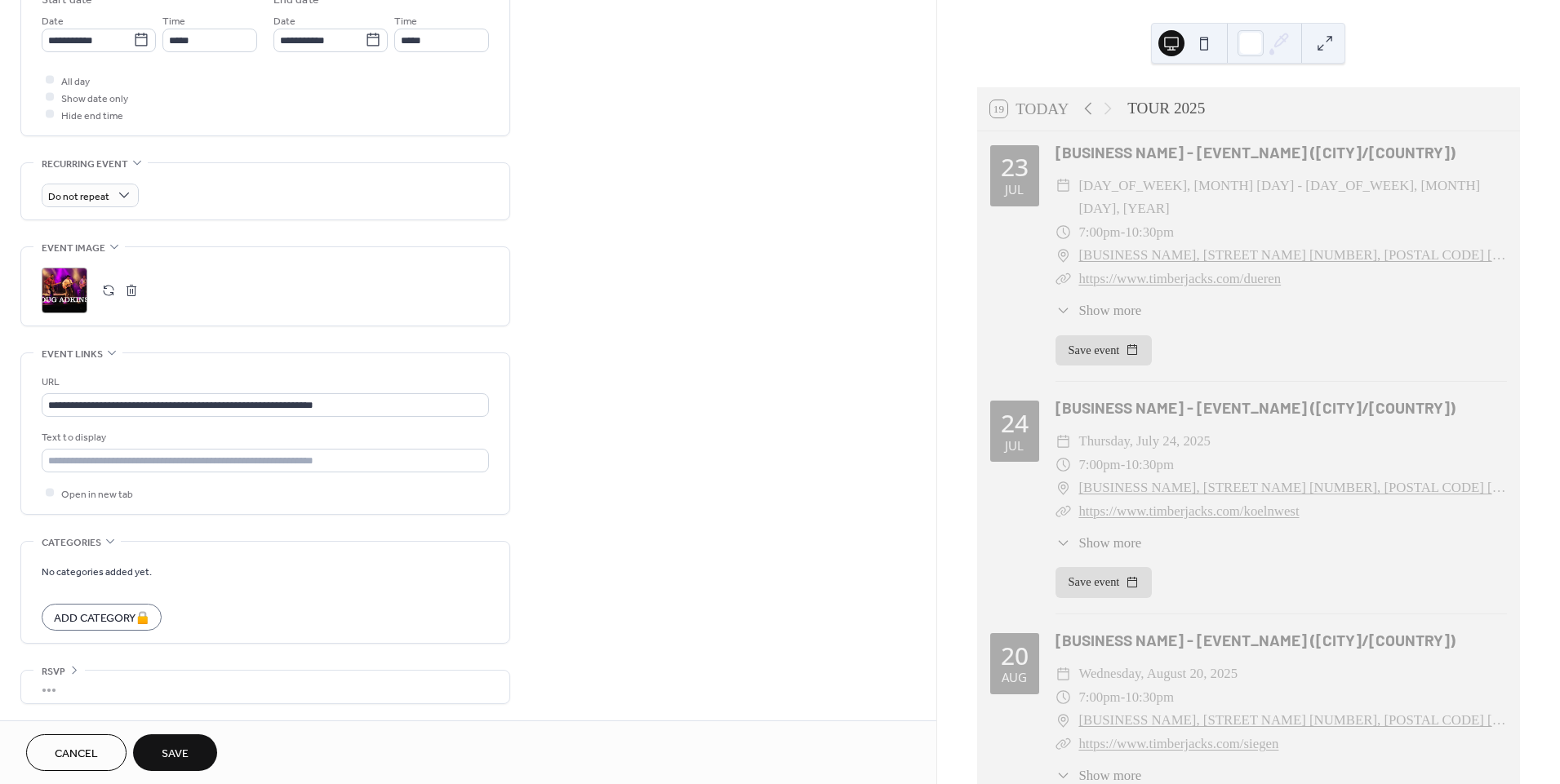 click on "**********" at bounding box center (468, 125) 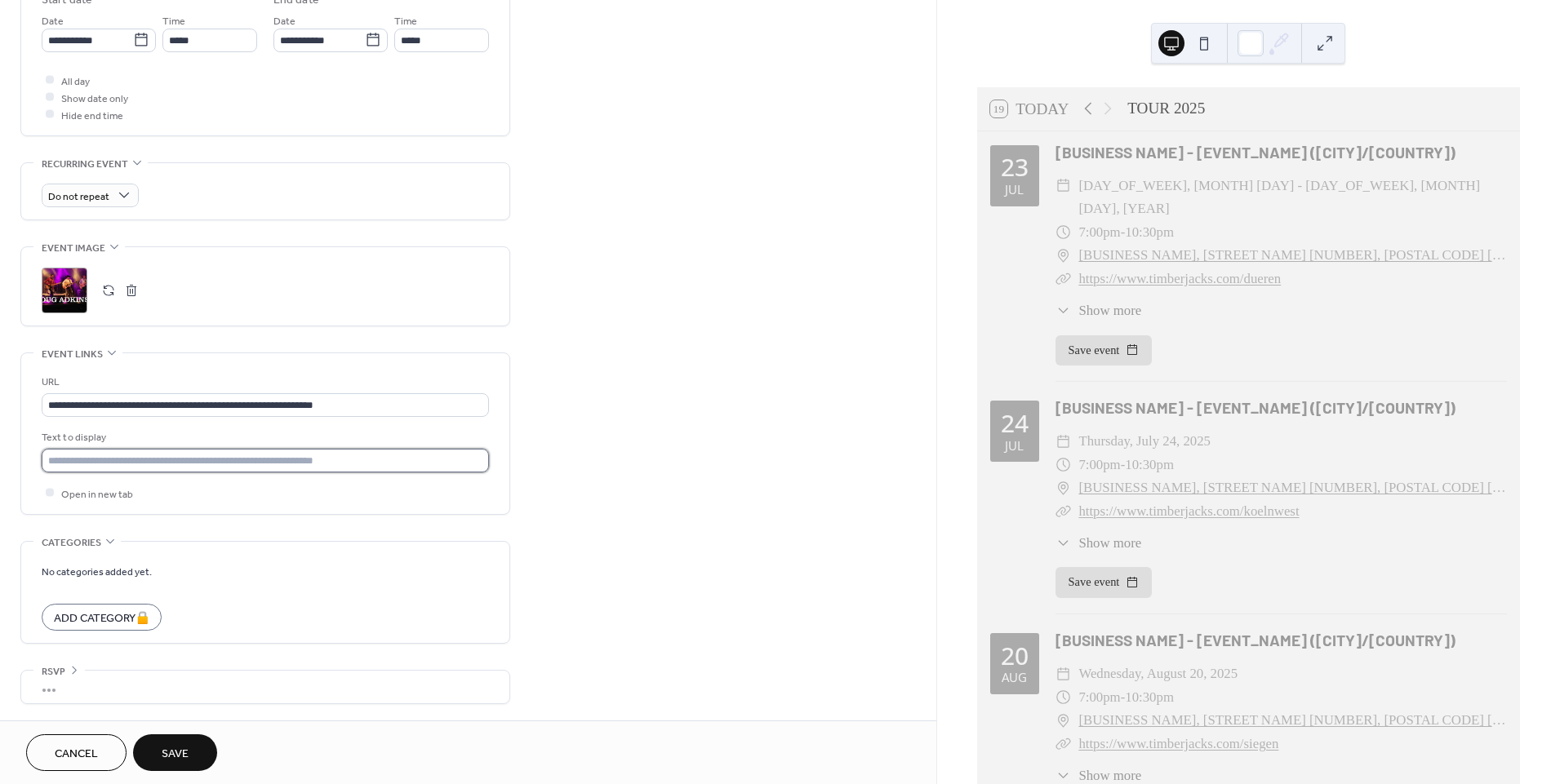click at bounding box center (265, 460) 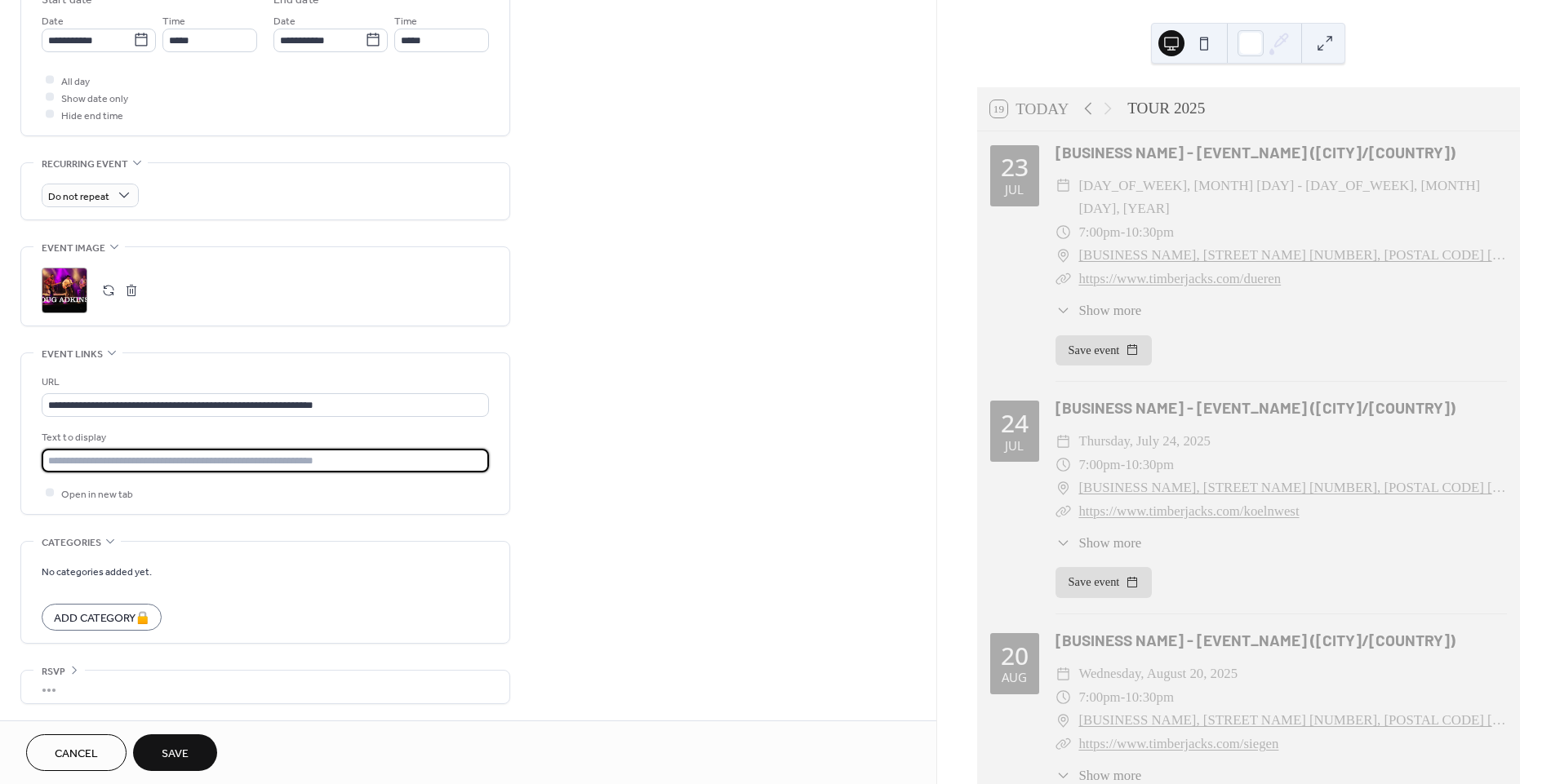 drag, startPoint x: 331, startPoint y: 454, endPoint x: 118, endPoint y: 453, distance: 213.00235 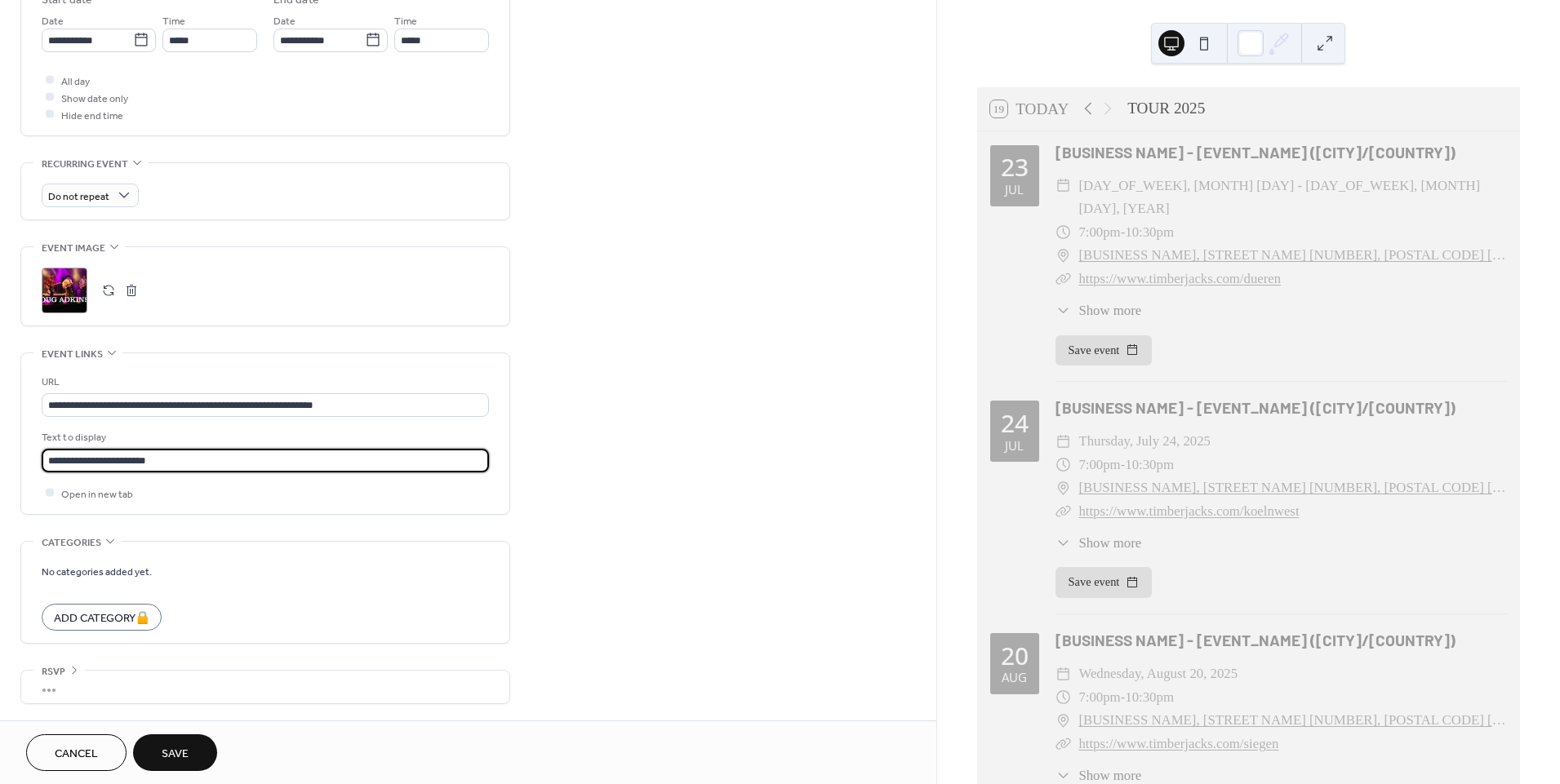 type on "**********" 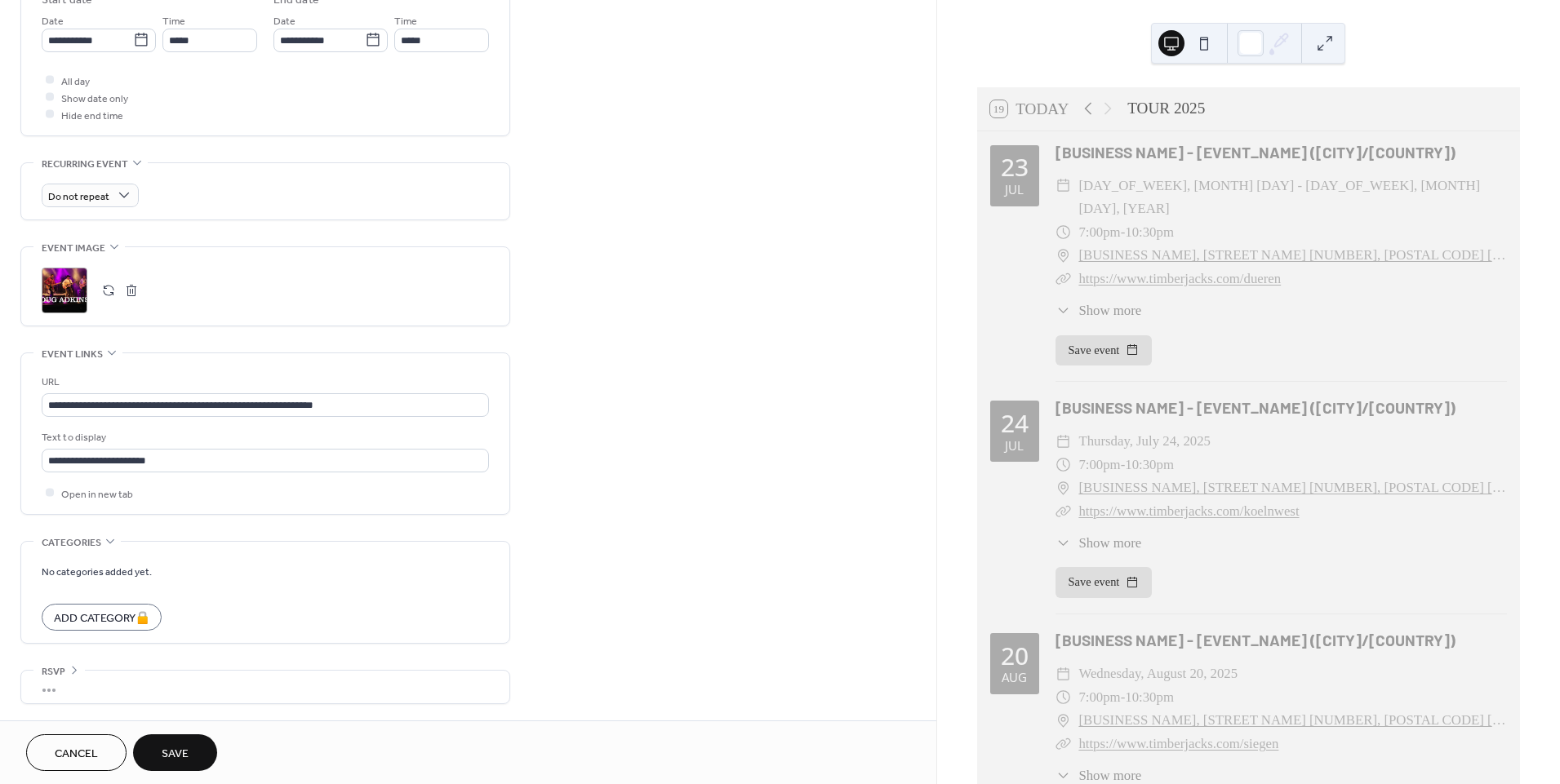 click on "Save" at bounding box center (175, 754) 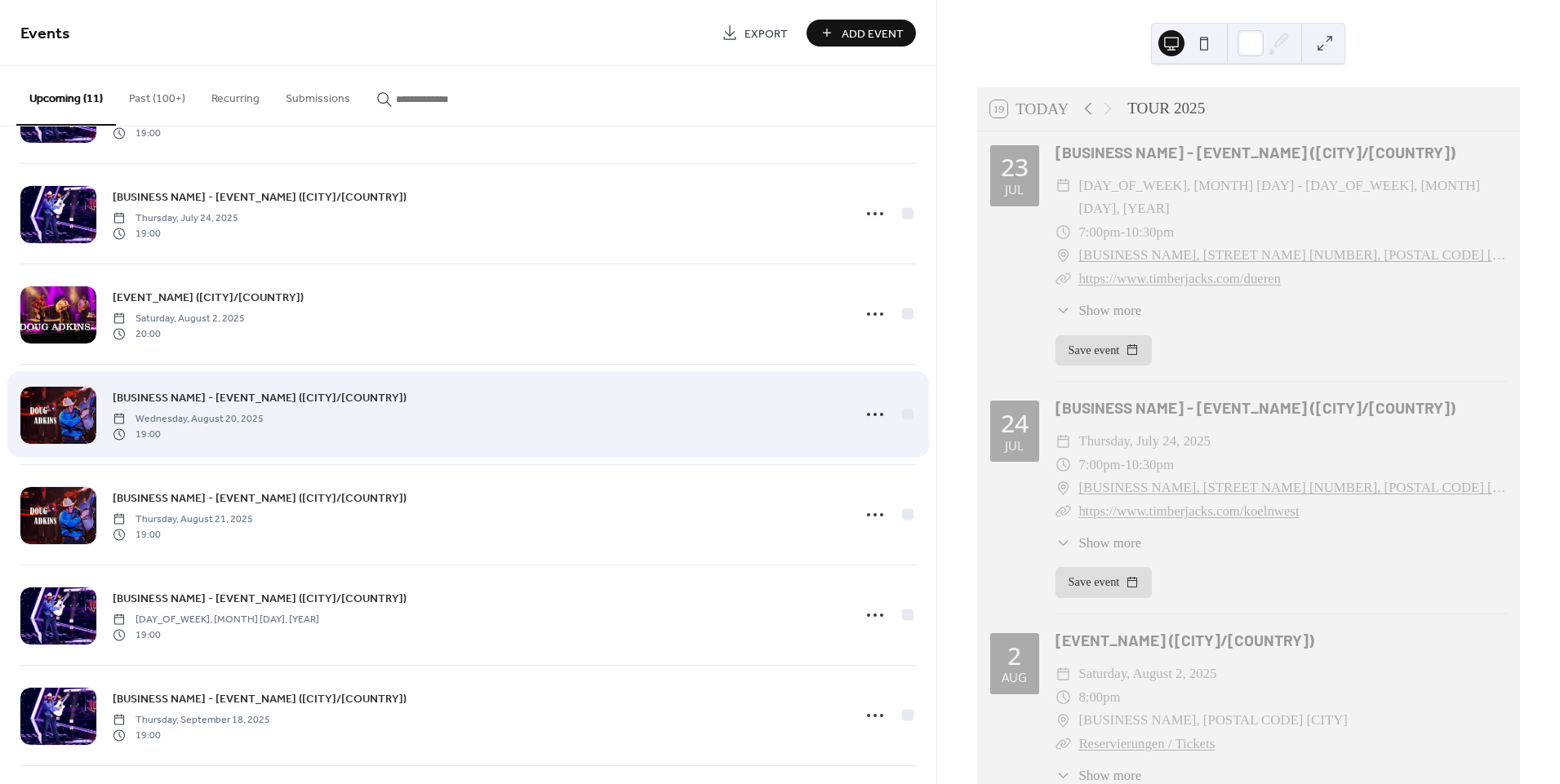 scroll, scrollTop: 91, scrollLeft: 0, axis: vertical 